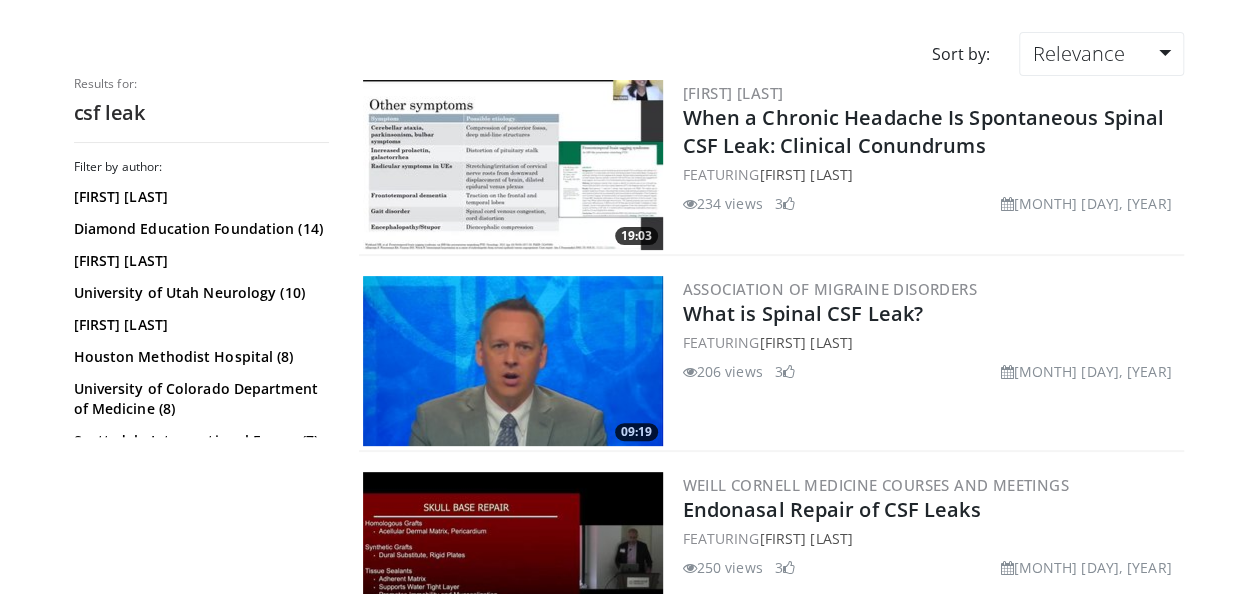 scroll, scrollTop: 0, scrollLeft: 0, axis: both 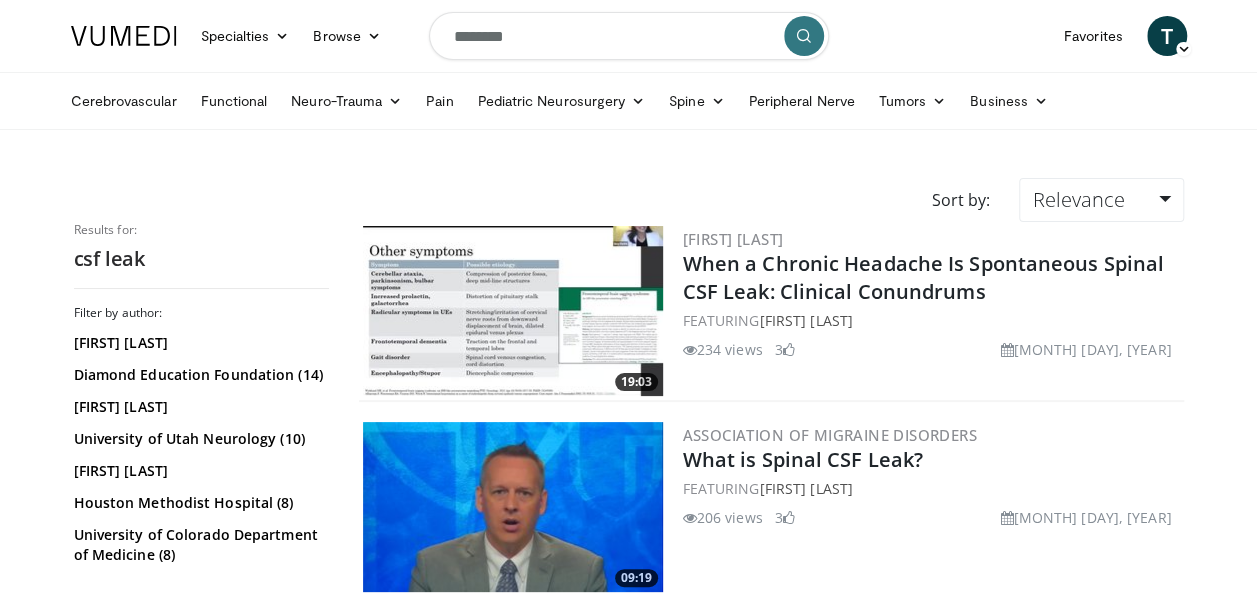 click on "********" at bounding box center [629, 36] 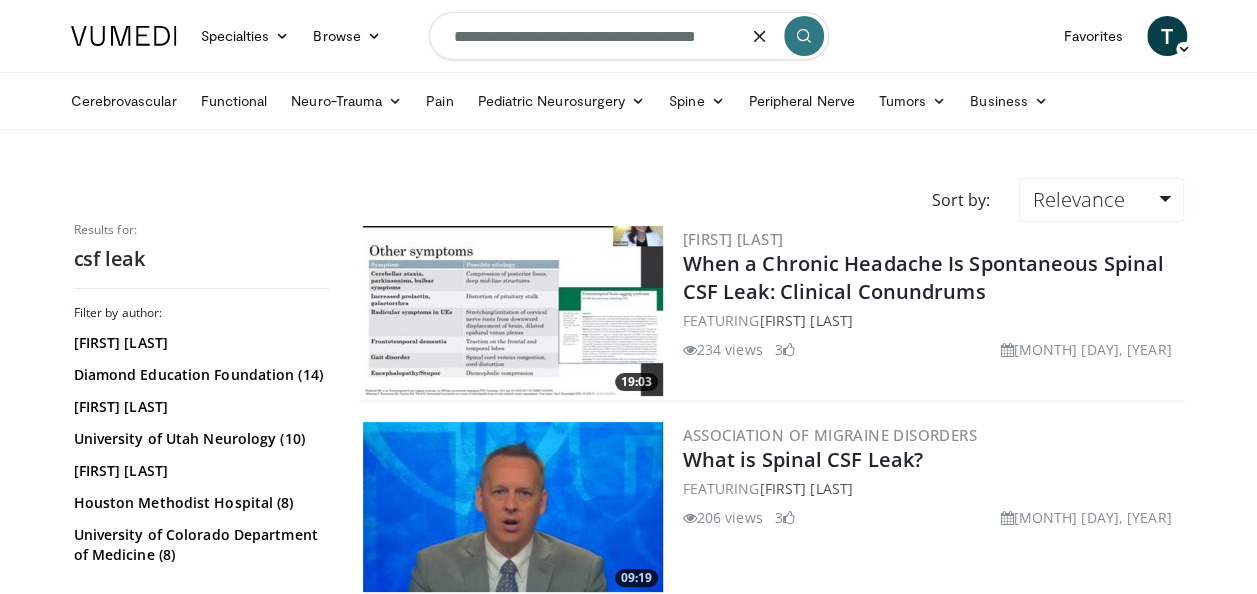 type on "**********" 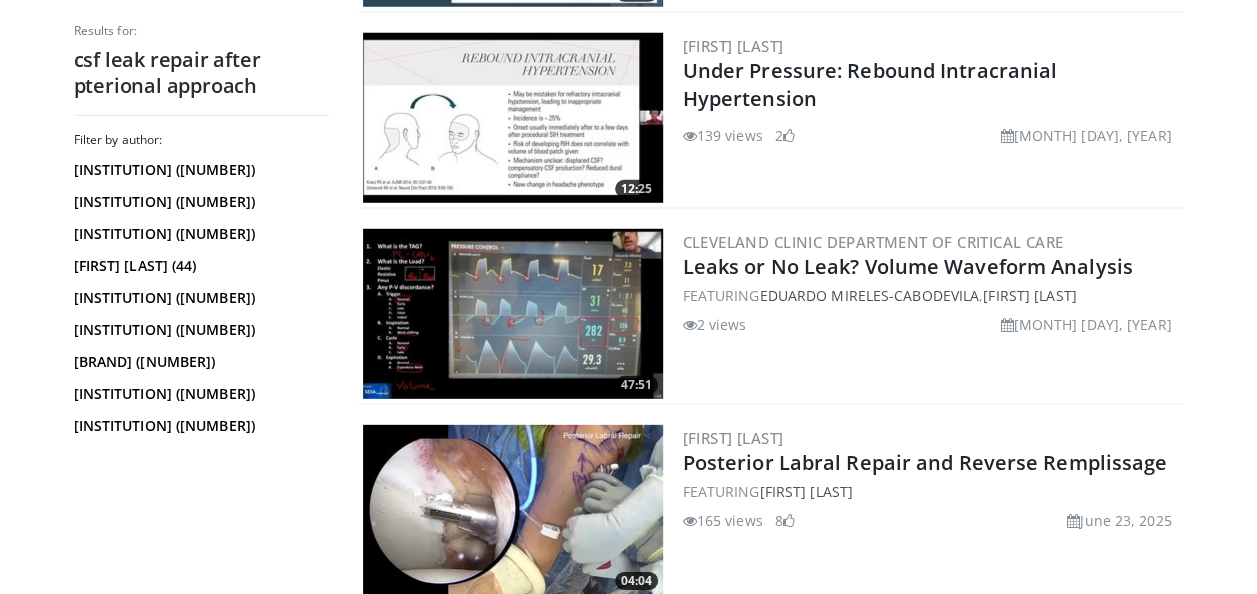 scroll, scrollTop: 2647, scrollLeft: 0, axis: vertical 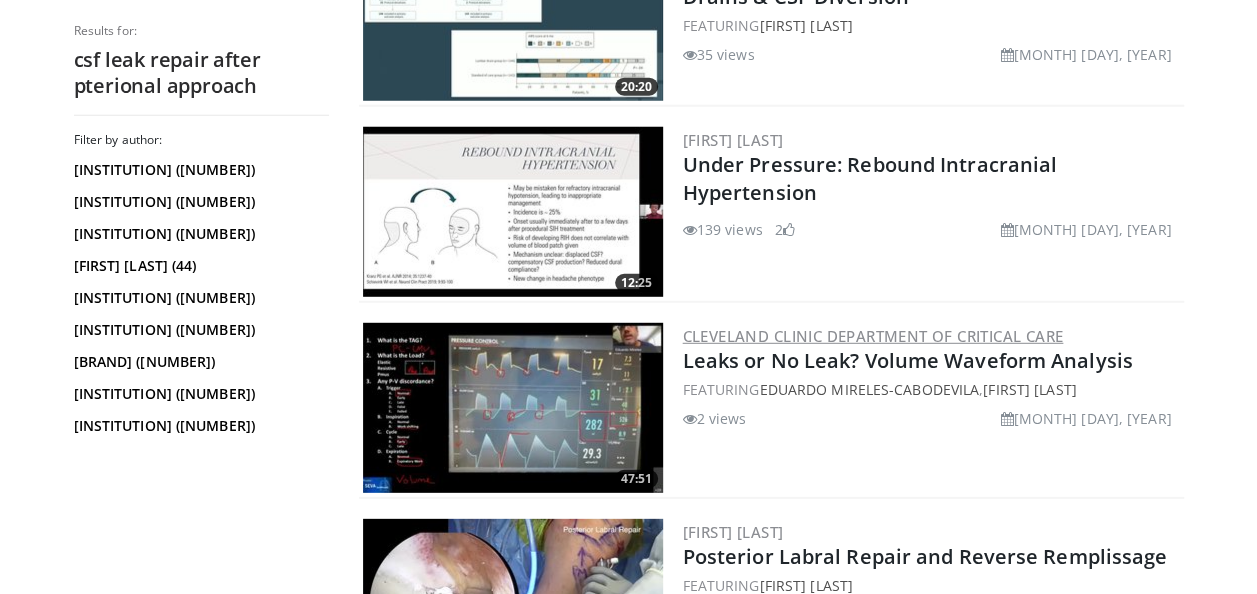 click on "Cleveland Clinic Department of Critical Care" at bounding box center [873, 336] 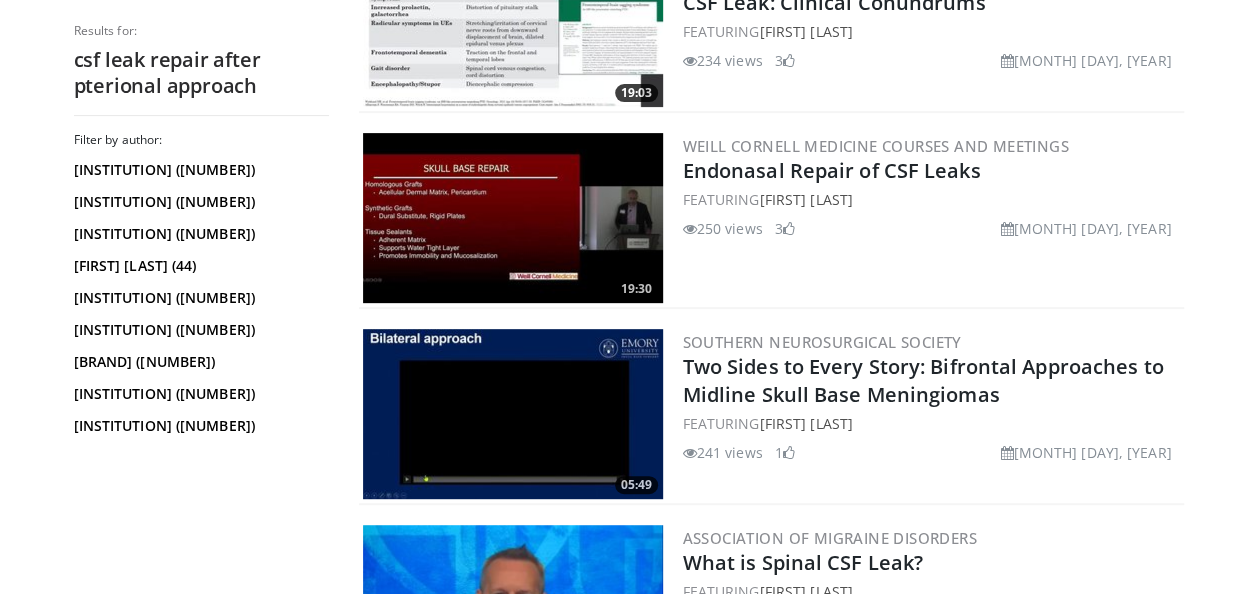scroll, scrollTop: 0, scrollLeft: 0, axis: both 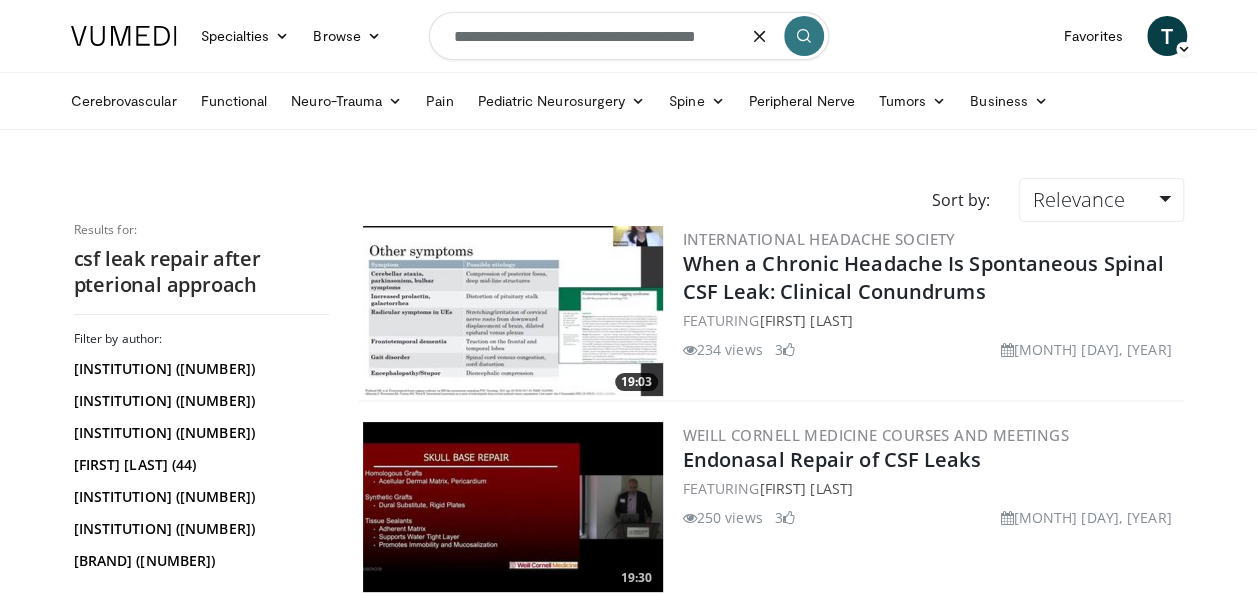 click on "**********" at bounding box center [629, 36] 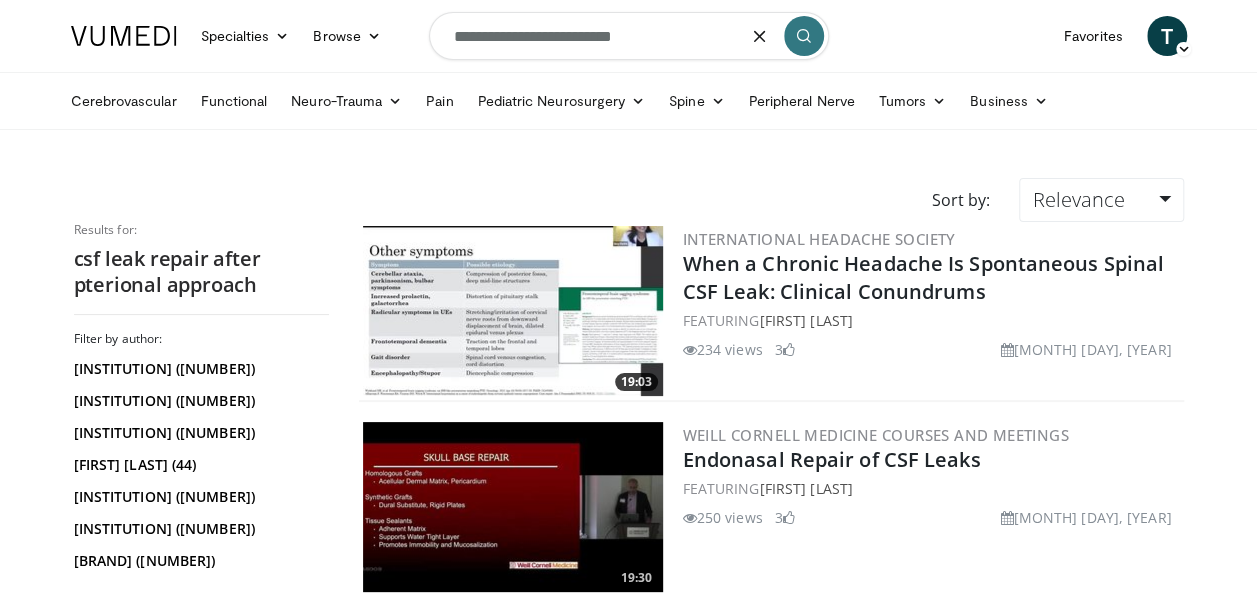 type on "**********" 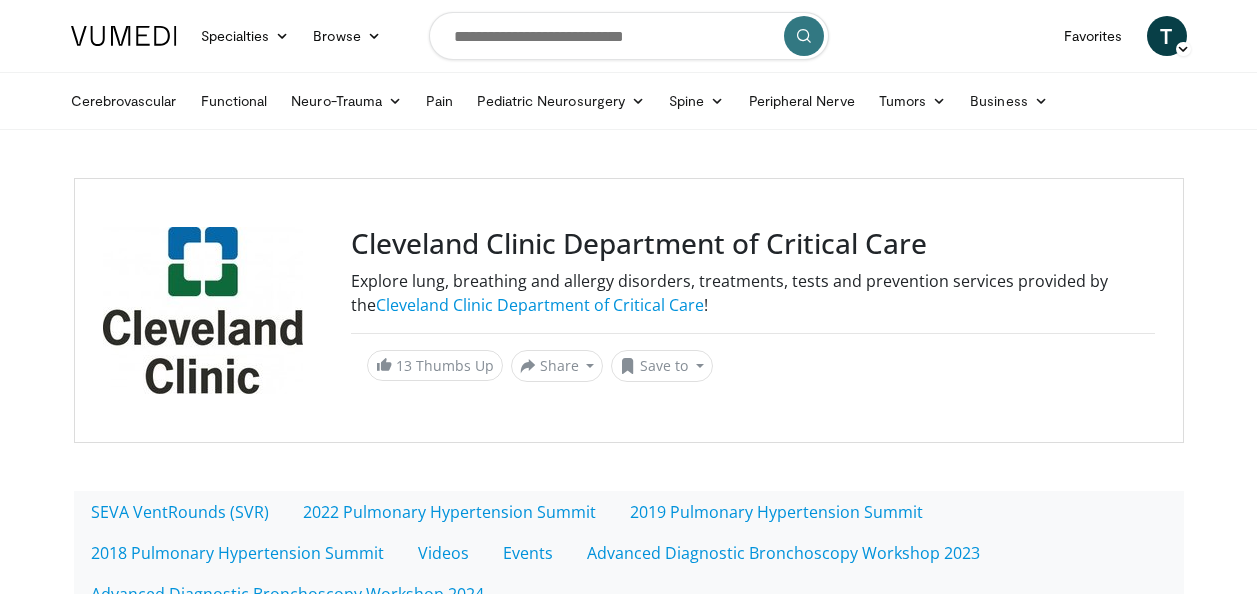 scroll, scrollTop: 0, scrollLeft: 0, axis: both 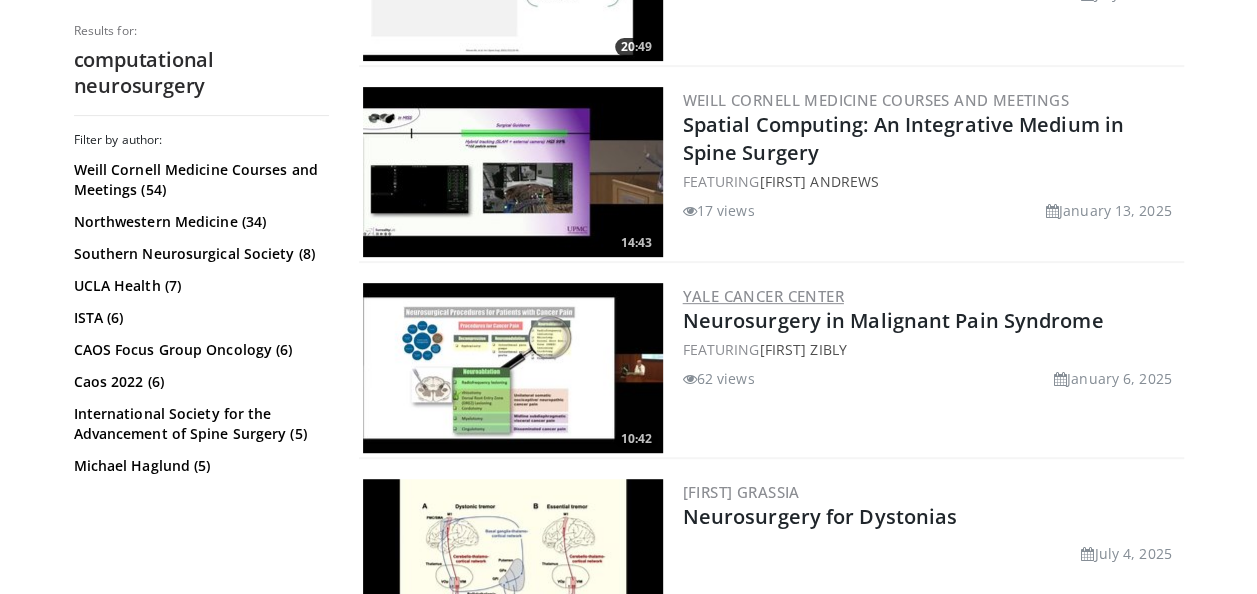 click on "Yale Cancer Center" at bounding box center (763, 296) 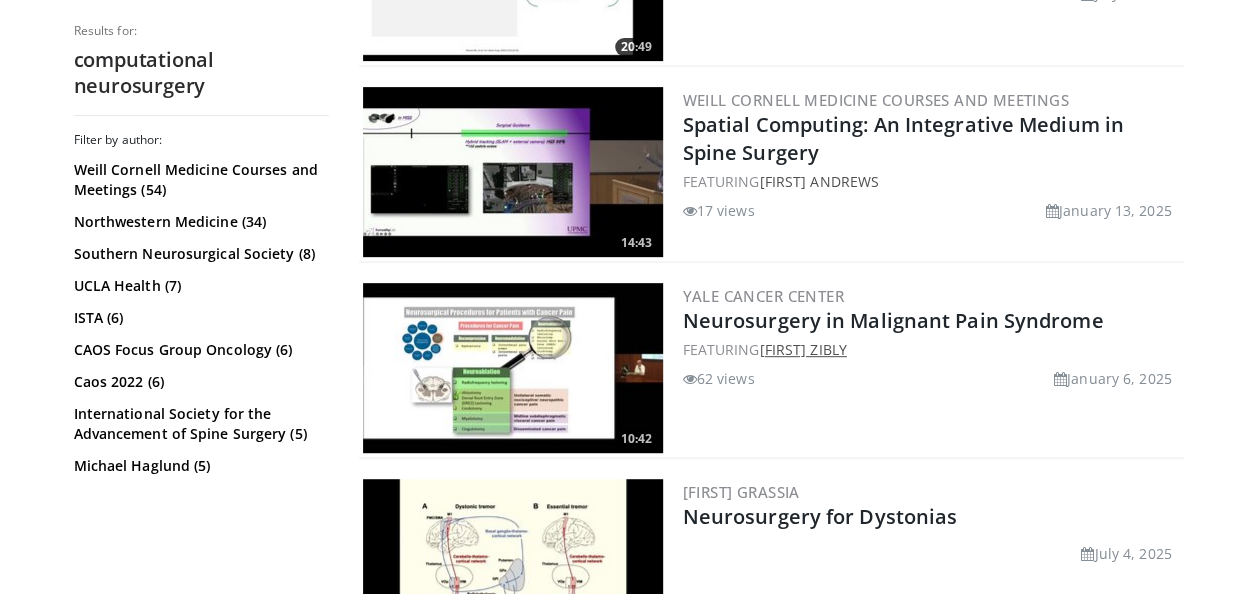 click on "Zion Zibly" at bounding box center (802, 349) 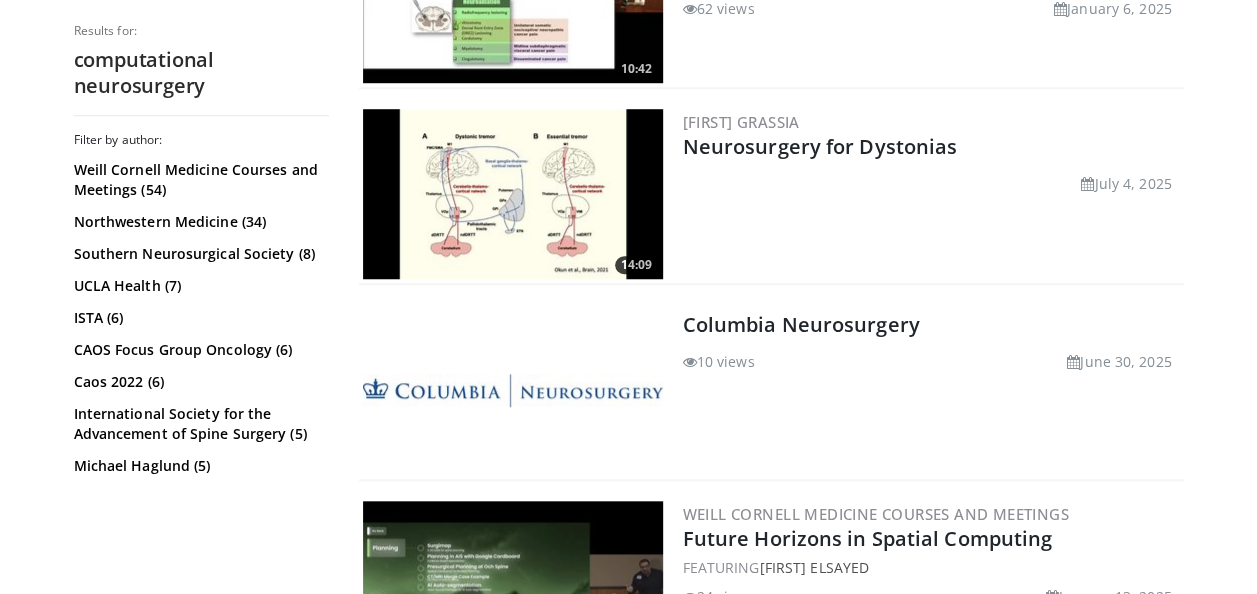 scroll, scrollTop: 834, scrollLeft: 0, axis: vertical 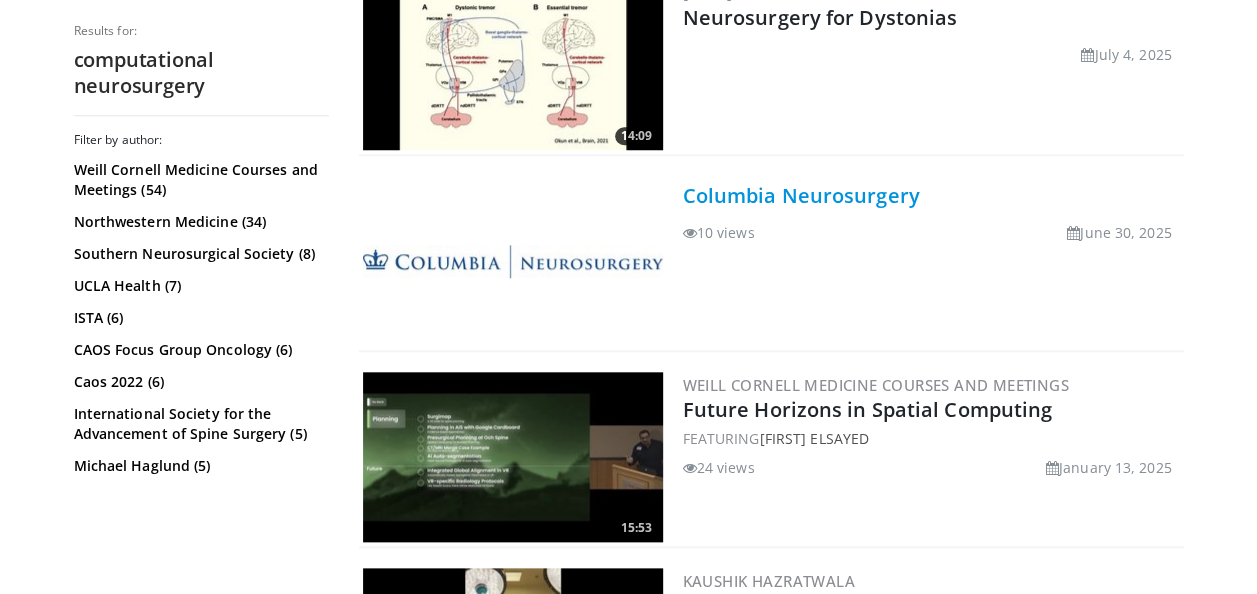 click on "Columbia Neurosurgery" at bounding box center (801, 195) 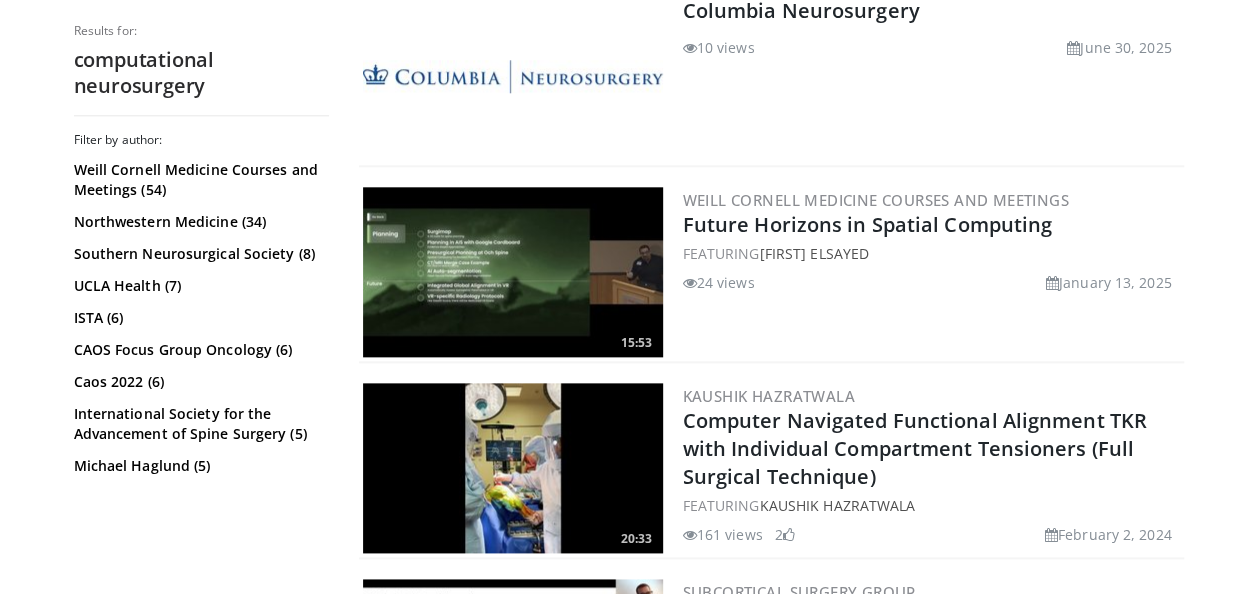 scroll, scrollTop: 1025, scrollLeft: 0, axis: vertical 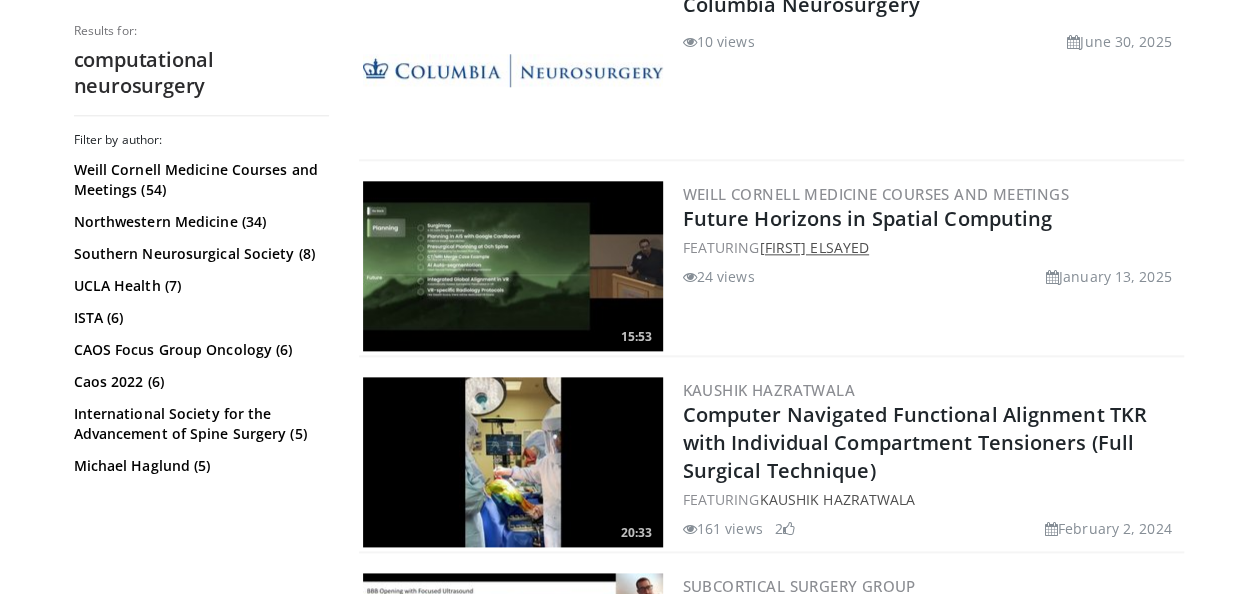 click on "Galal Elsayed" at bounding box center (814, 247) 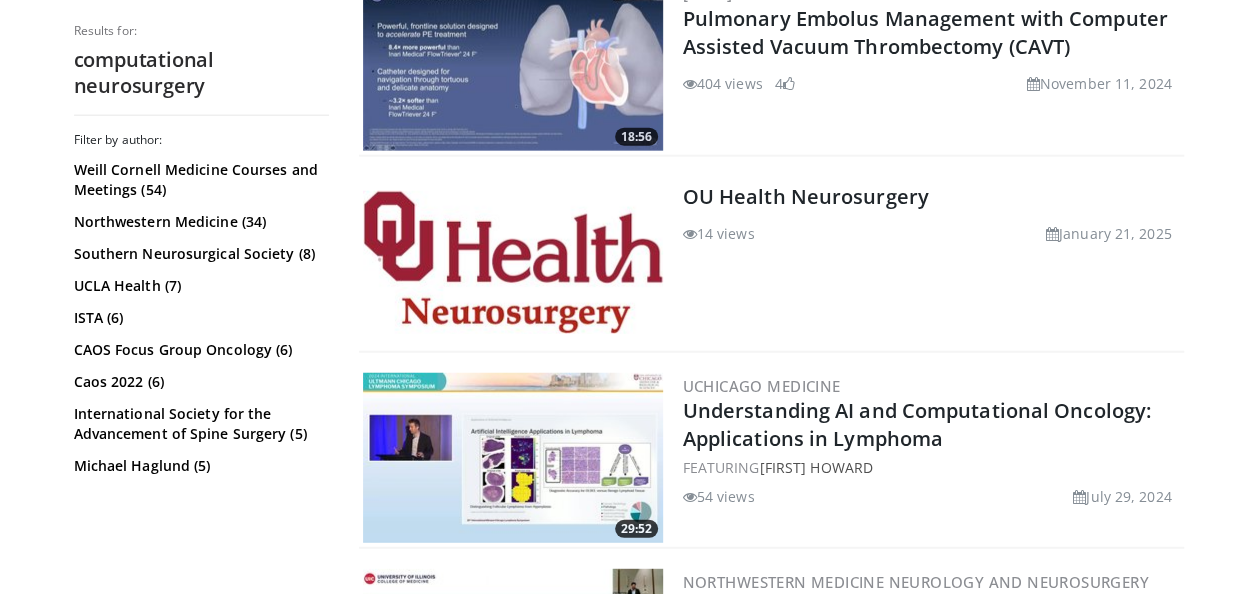scroll, scrollTop: 2565, scrollLeft: 0, axis: vertical 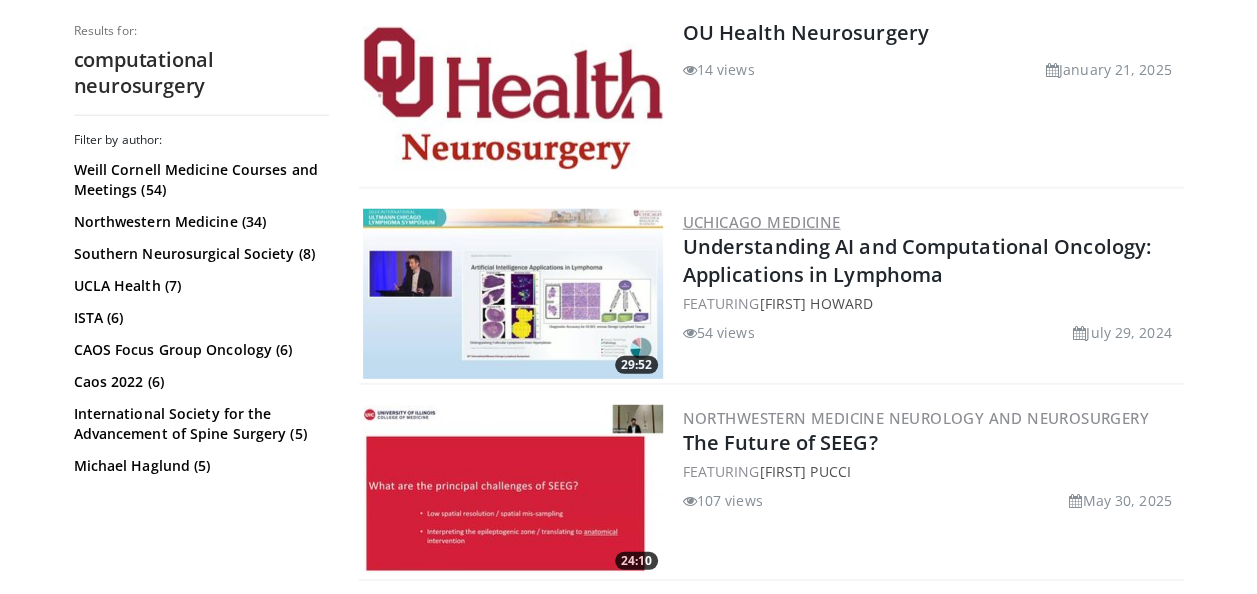 click on "UChicago Medicine" at bounding box center (762, 222) 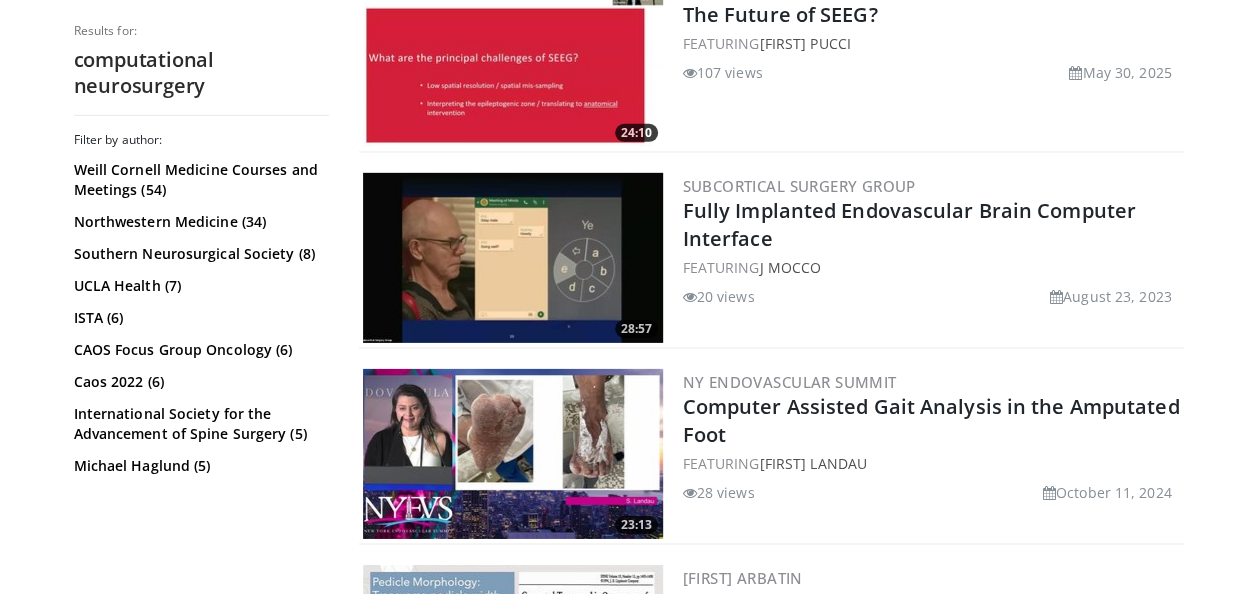scroll, scrollTop: 2994, scrollLeft: 0, axis: vertical 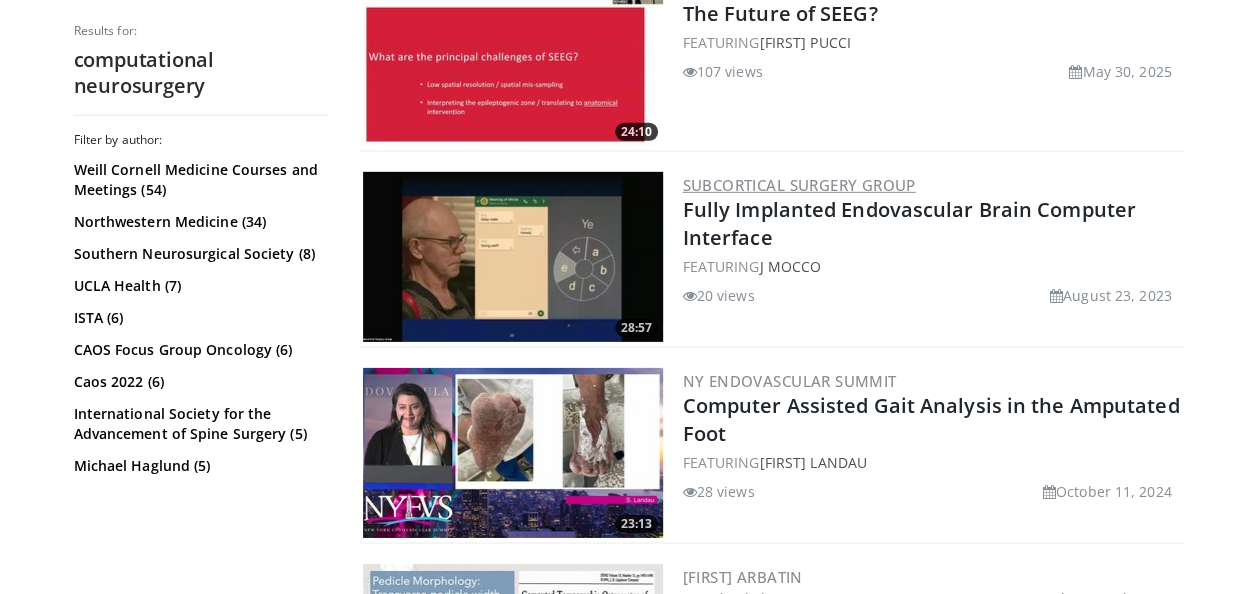 click on "Subcortical Surgery Group" at bounding box center [799, 185] 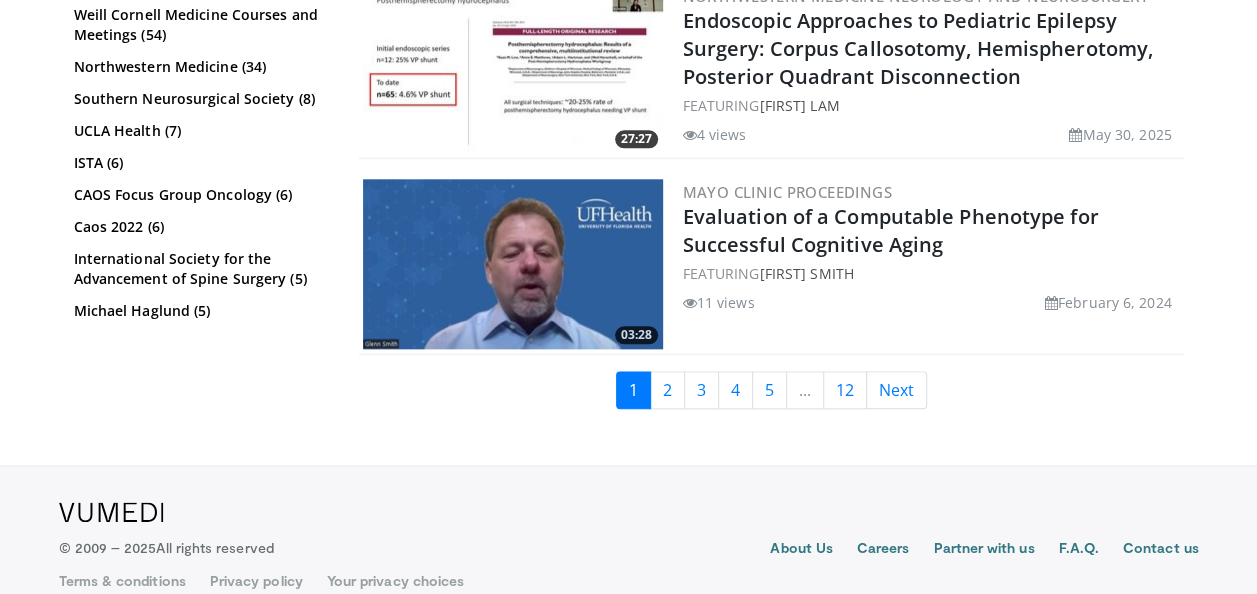 scroll, scrollTop: 4752, scrollLeft: 0, axis: vertical 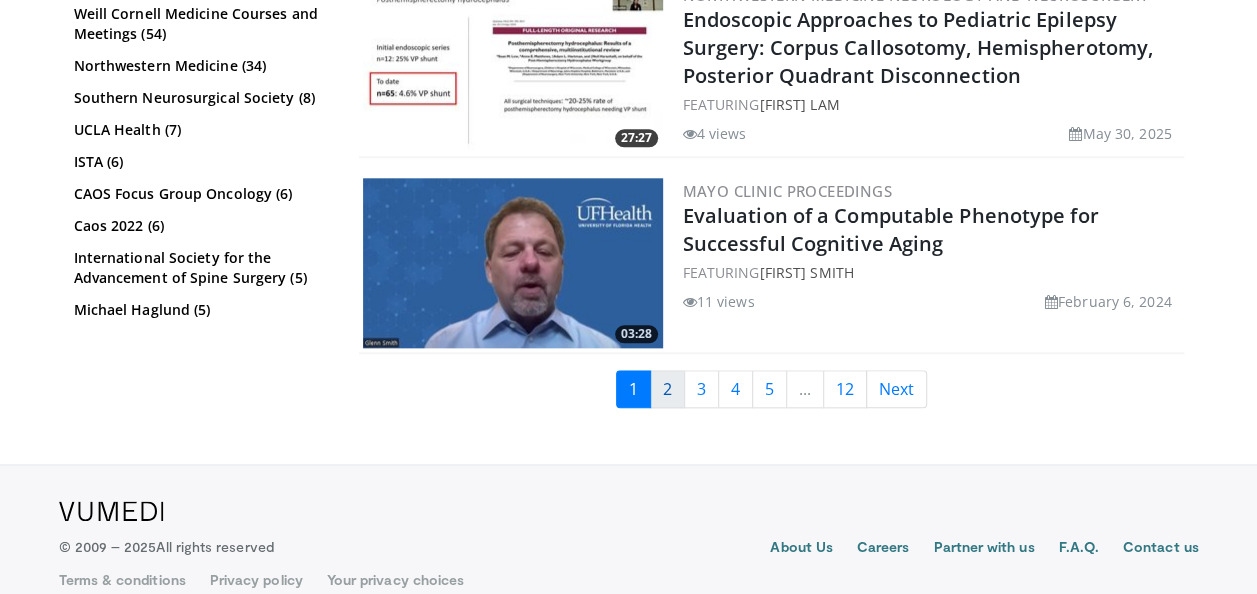 click on "2" at bounding box center (667, 389) 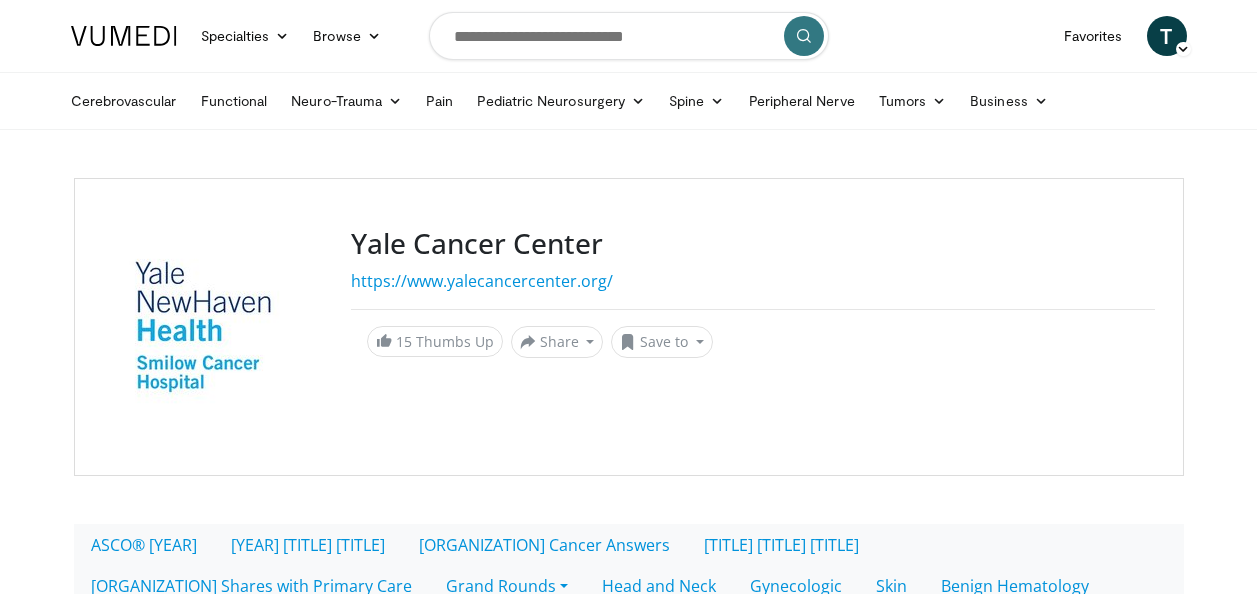 scroll, scrollTop: 0, scrollLeft: 0, axis: both 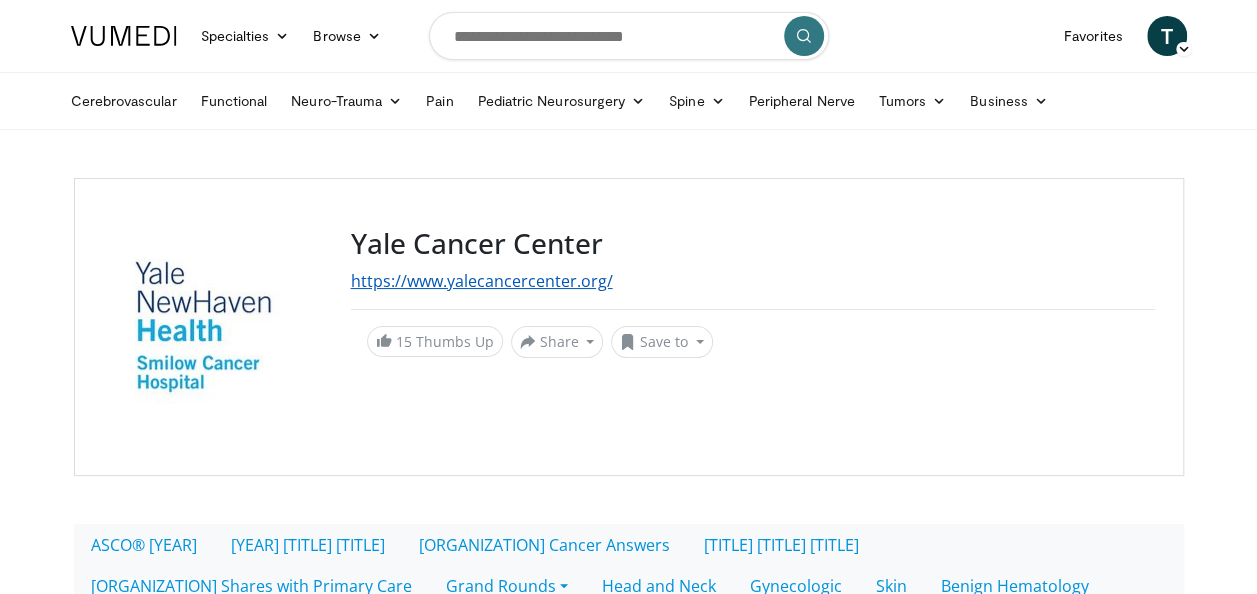 click on "https://www.yalecancercenter.org/" at bounding box center [482, 281] 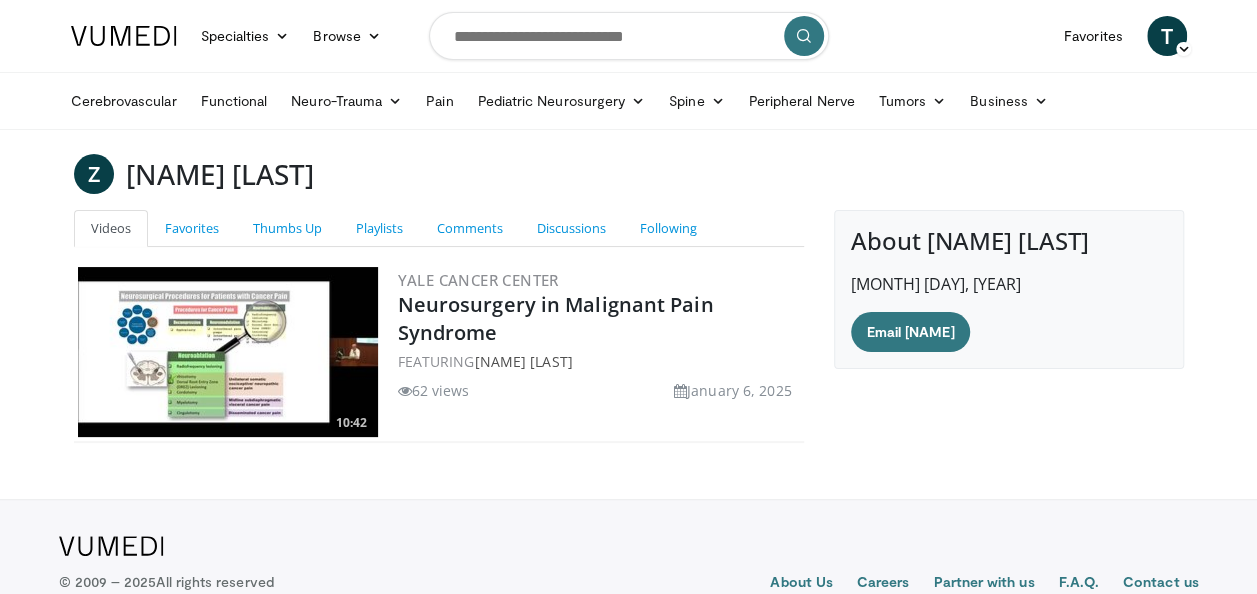 scroll, scrollTop: 61, scrollLeft: 0, axis: vertical 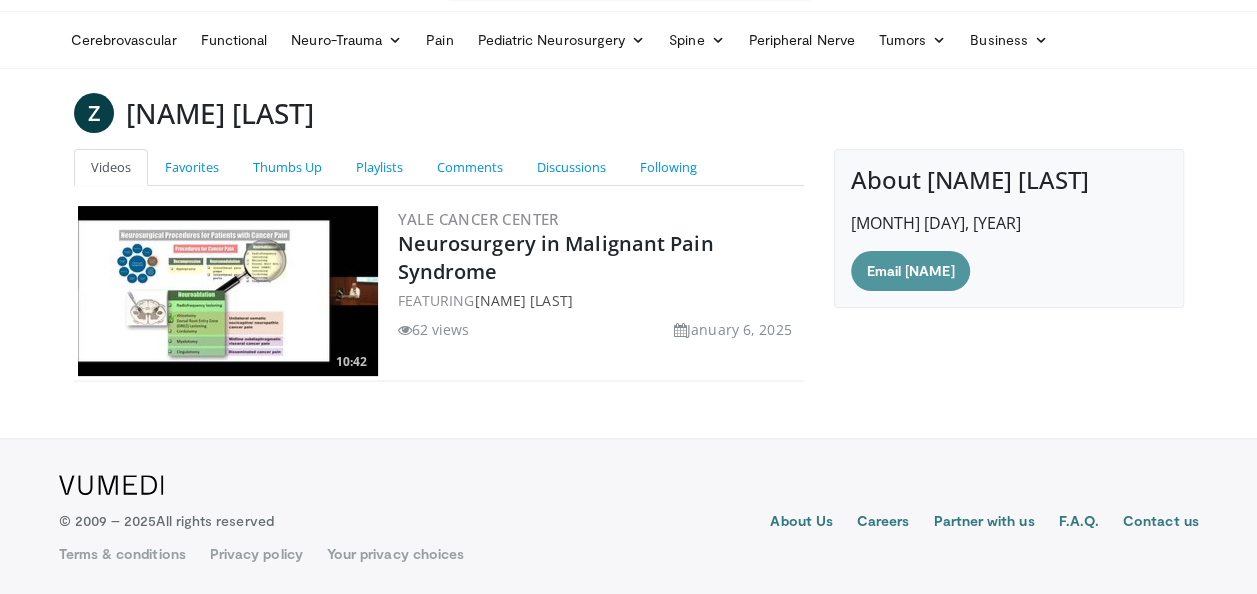 click on "Email
[NAME]" at bounding box center (911, 271) 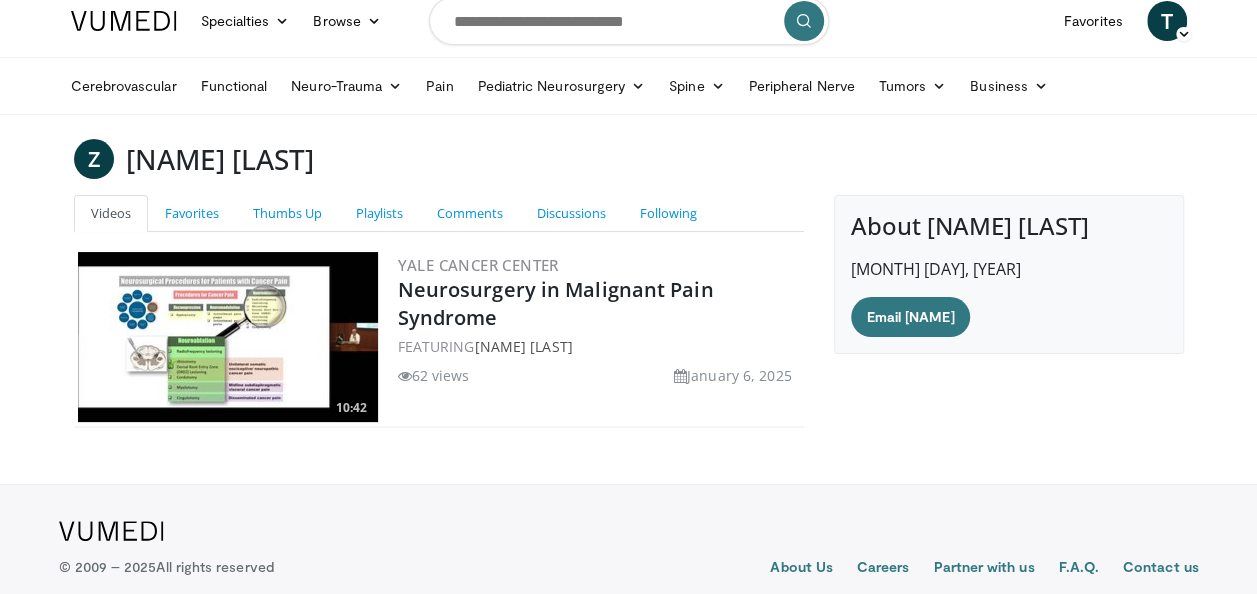 scroll, scrollTop: 0, scrollLeft: 0, axis: both 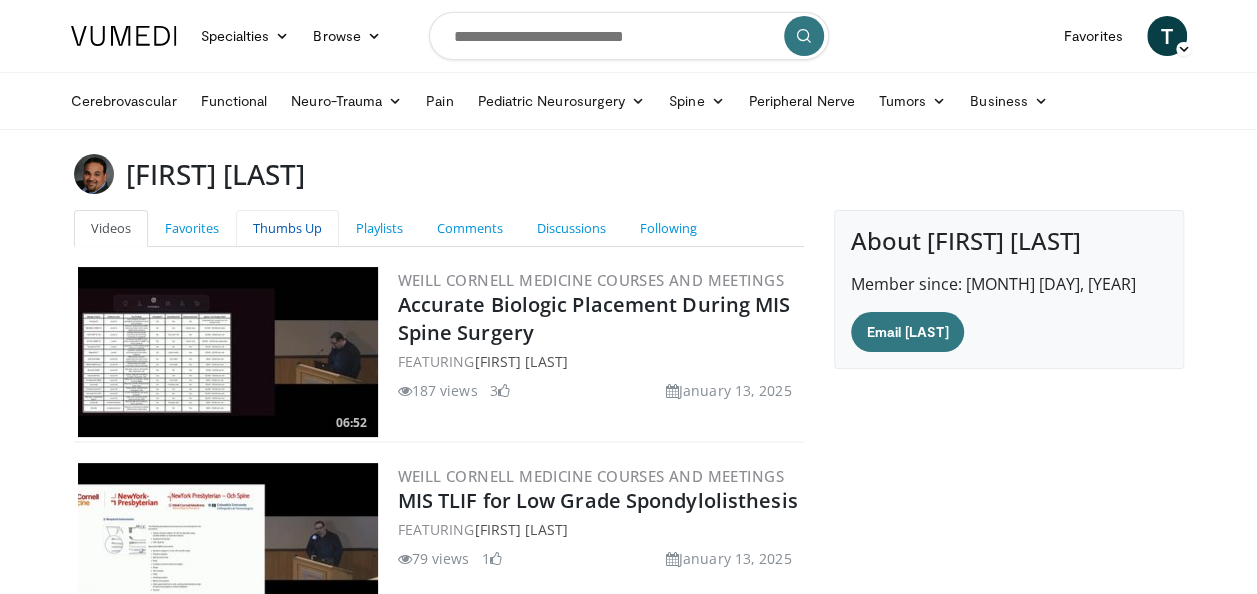 click on "Thumbs Up" at bounding box center [287, 228] 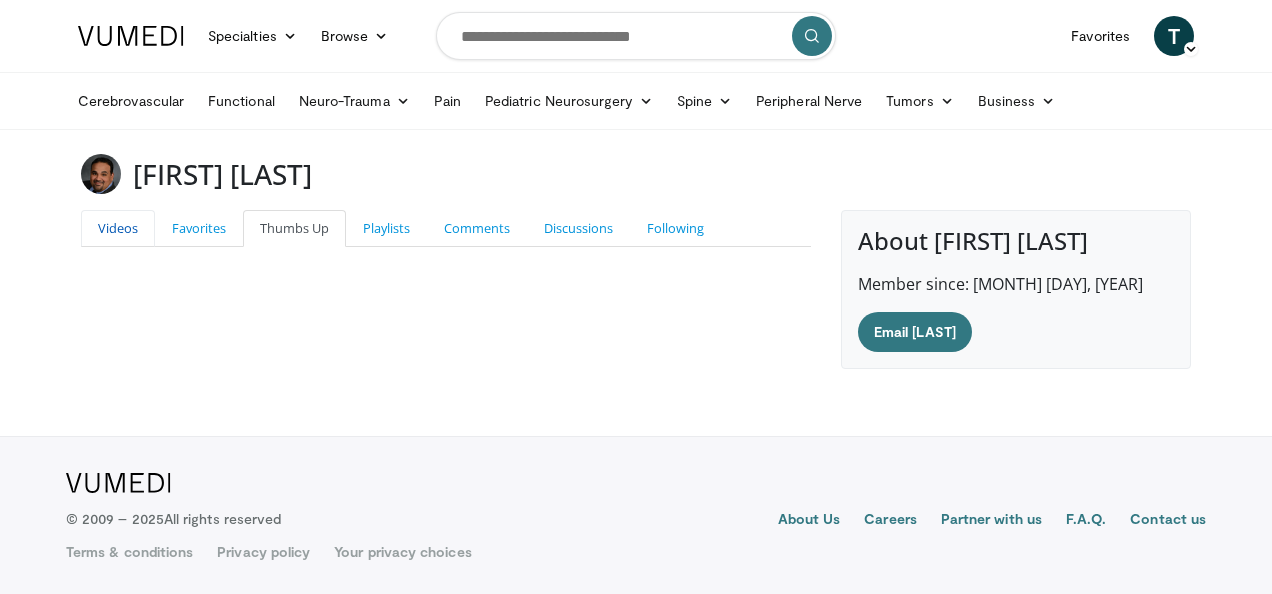click on "Videos" at bounding box center (118, 228) 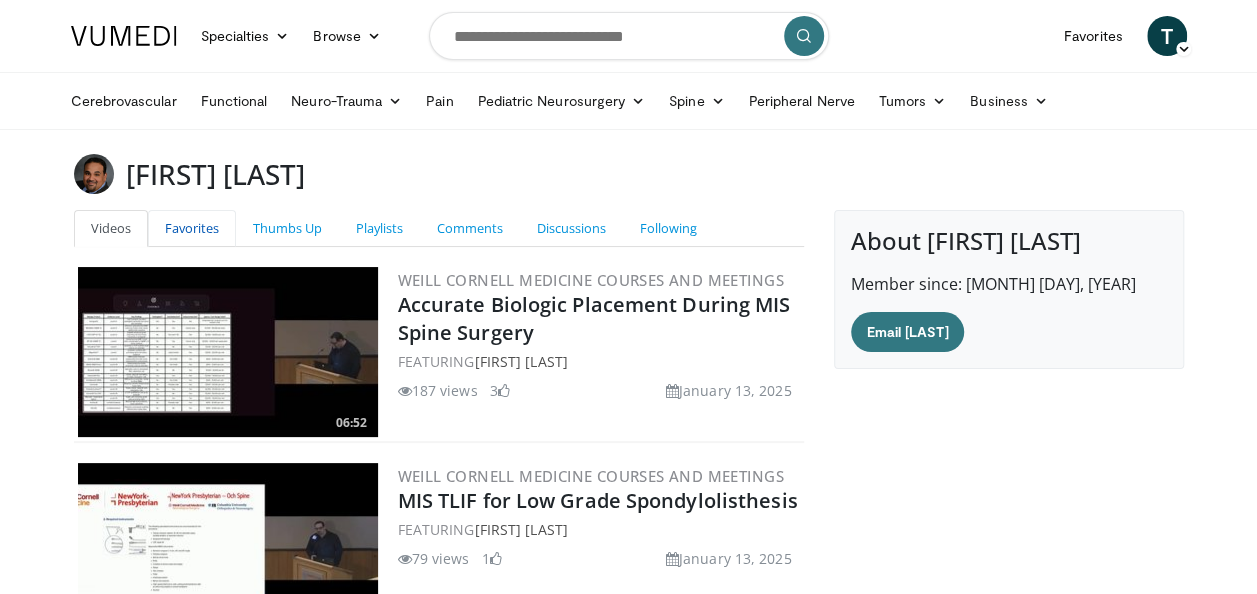 click on "Favorites" at bounding box center [192, 228] 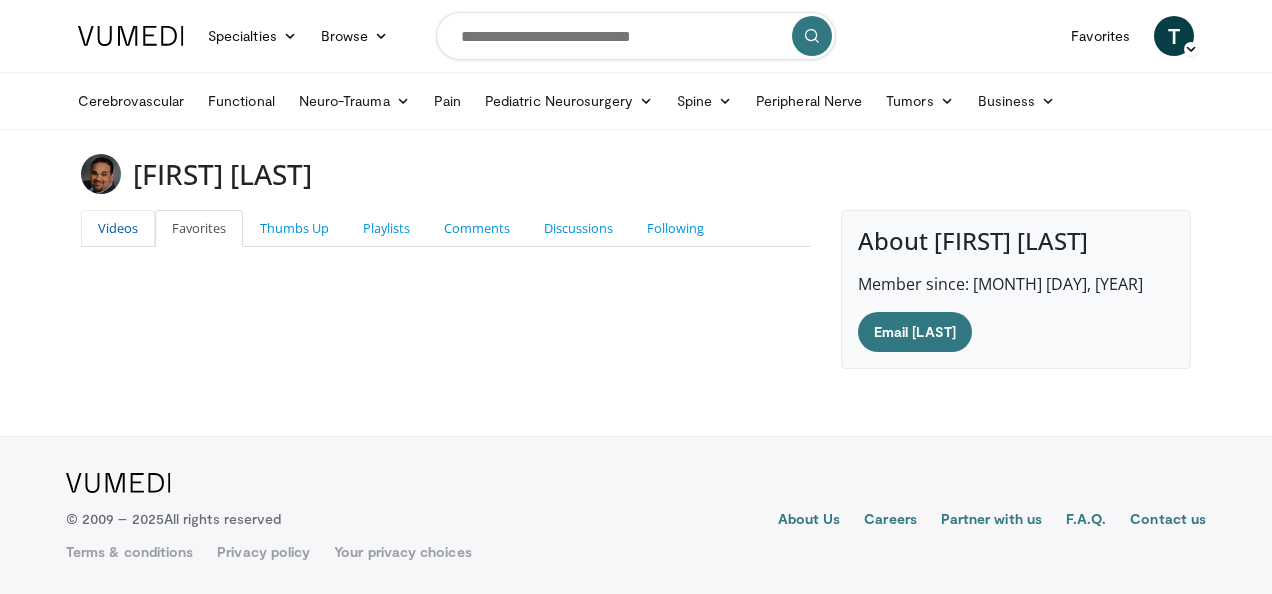 click on "Videos" at bounding box center (118, 228) 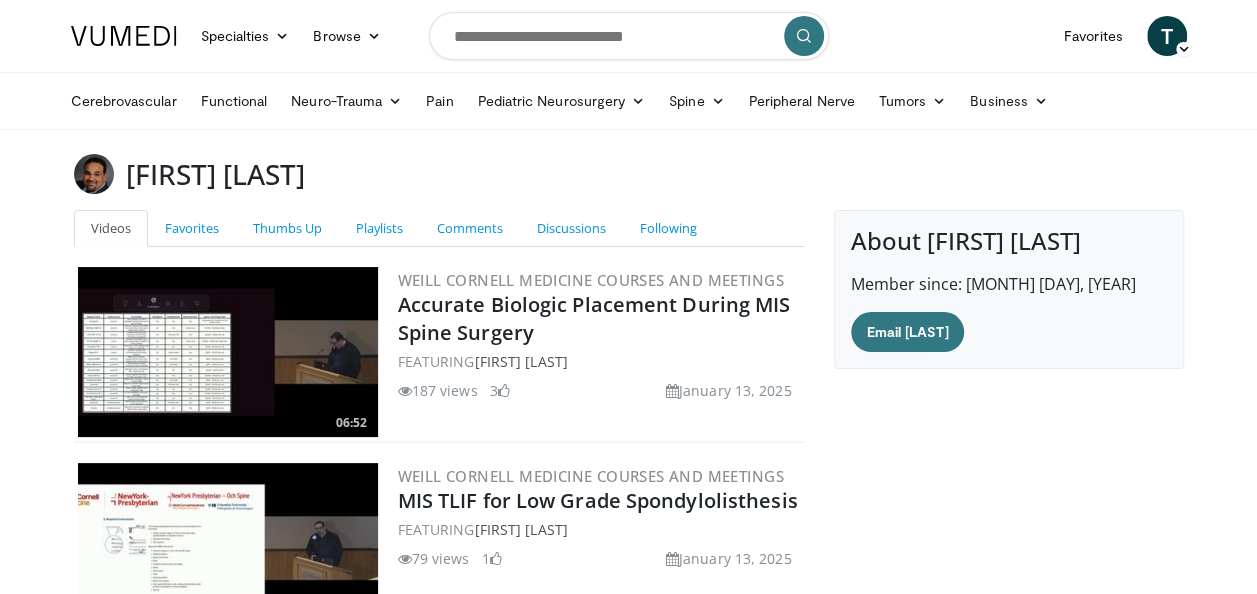 click at bounding box center [94, 174] 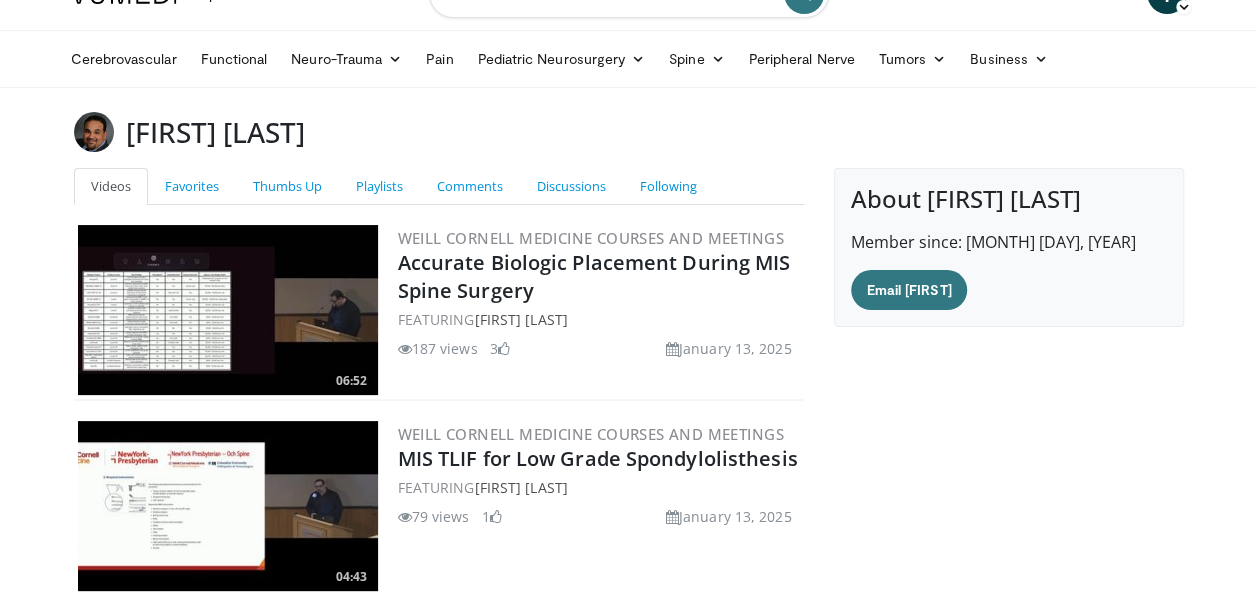 scroll, scrollTop: 0, scrollLeft: 0, axis: both 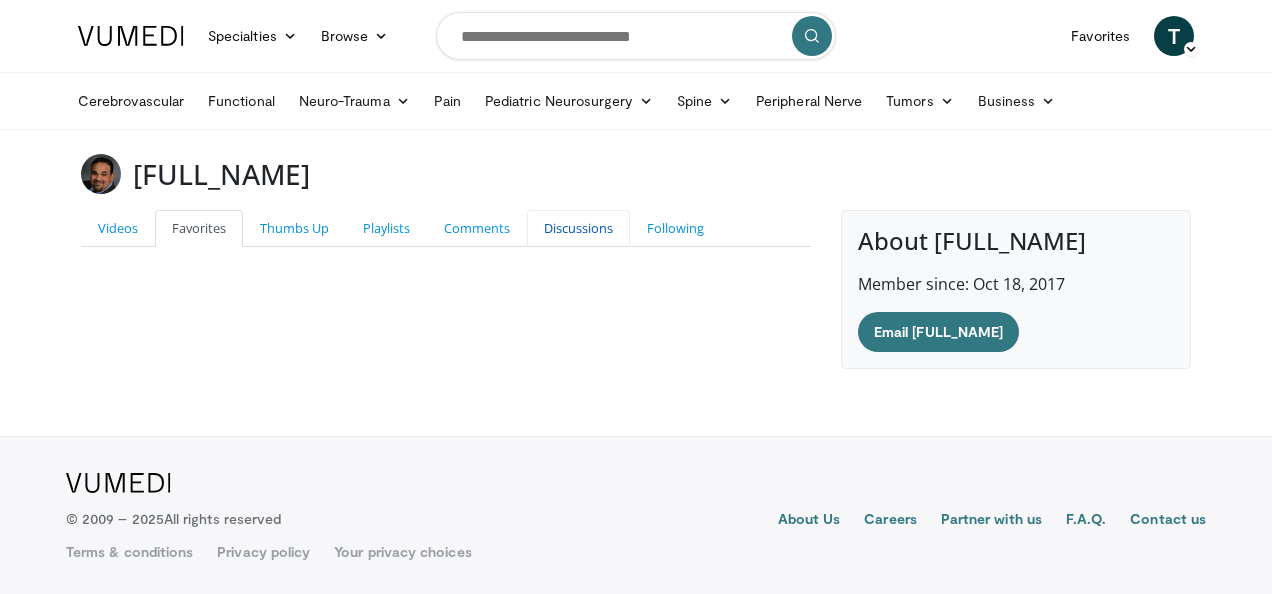 click on "Discussions" at bounding box center (578, 228) 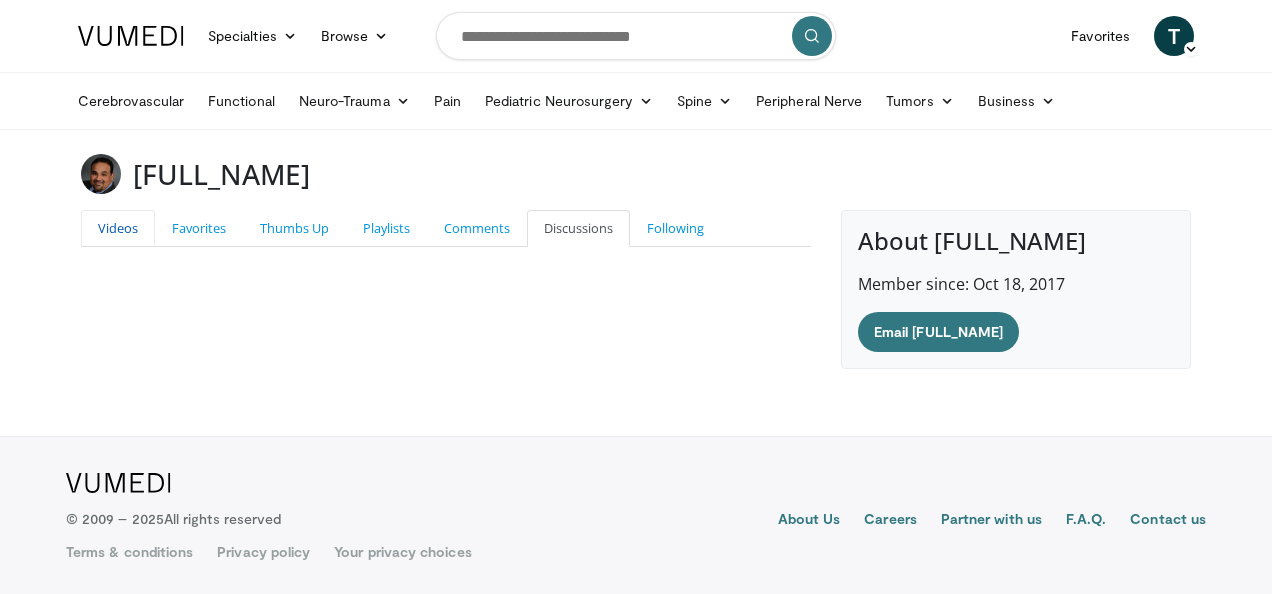 click on "Videos" at bounding box center (118, 228) 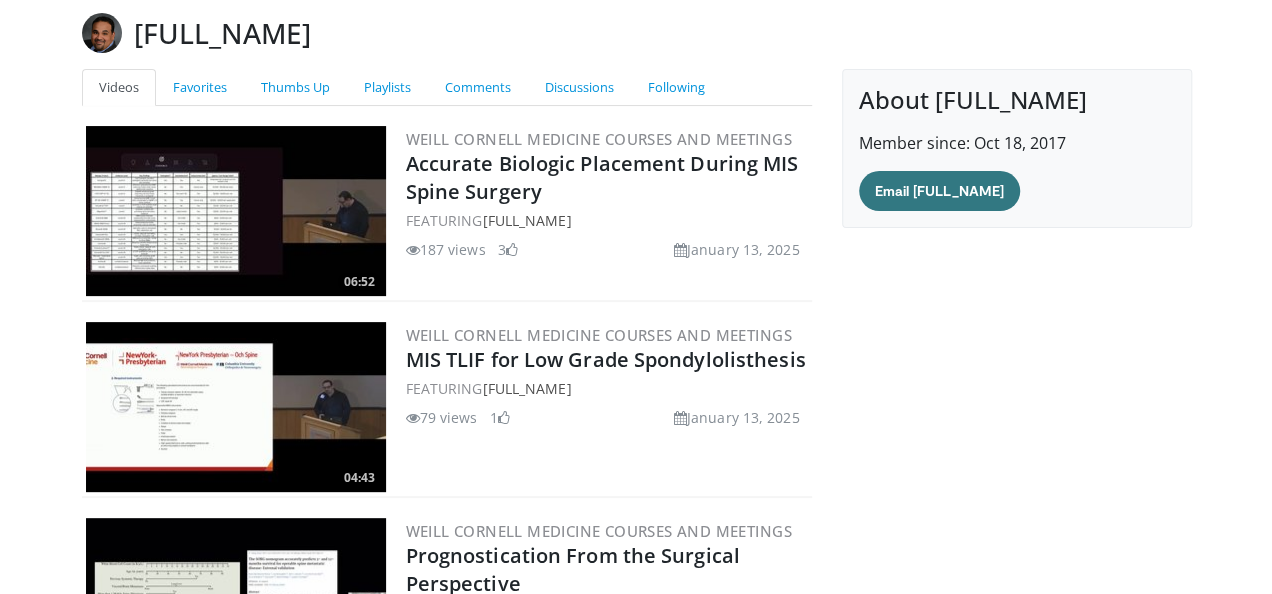 scroll, scrollTop: 0, scrollLeft: 0, axis: both 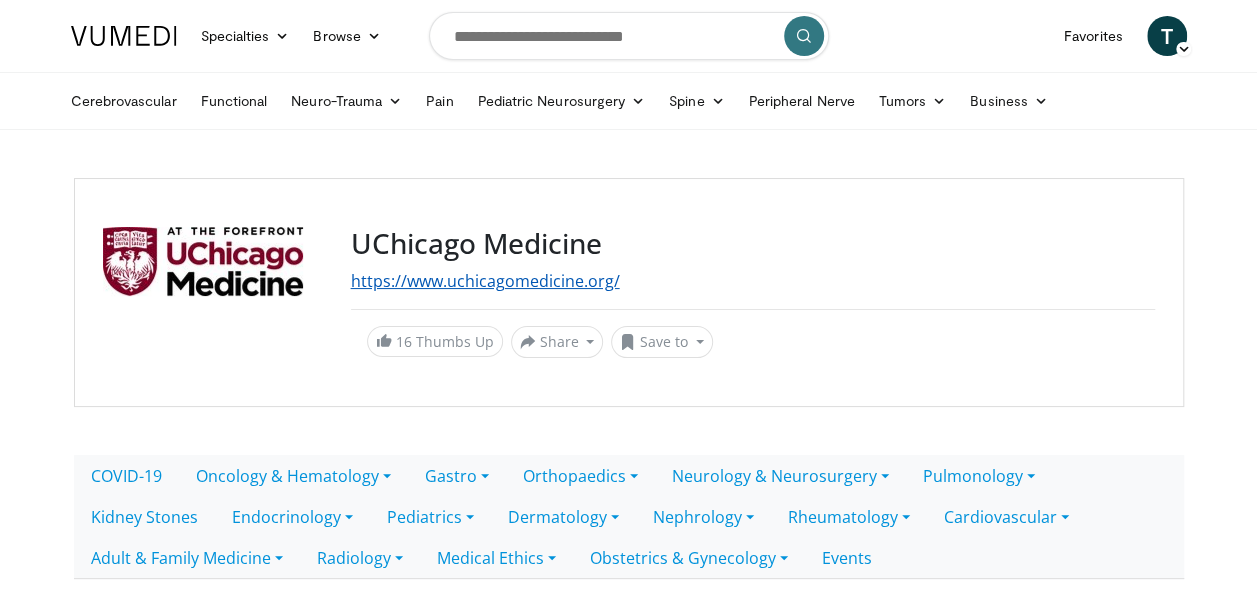 click on "https://www.uchicagomedicine.org/" at bounding box center (485, 281) 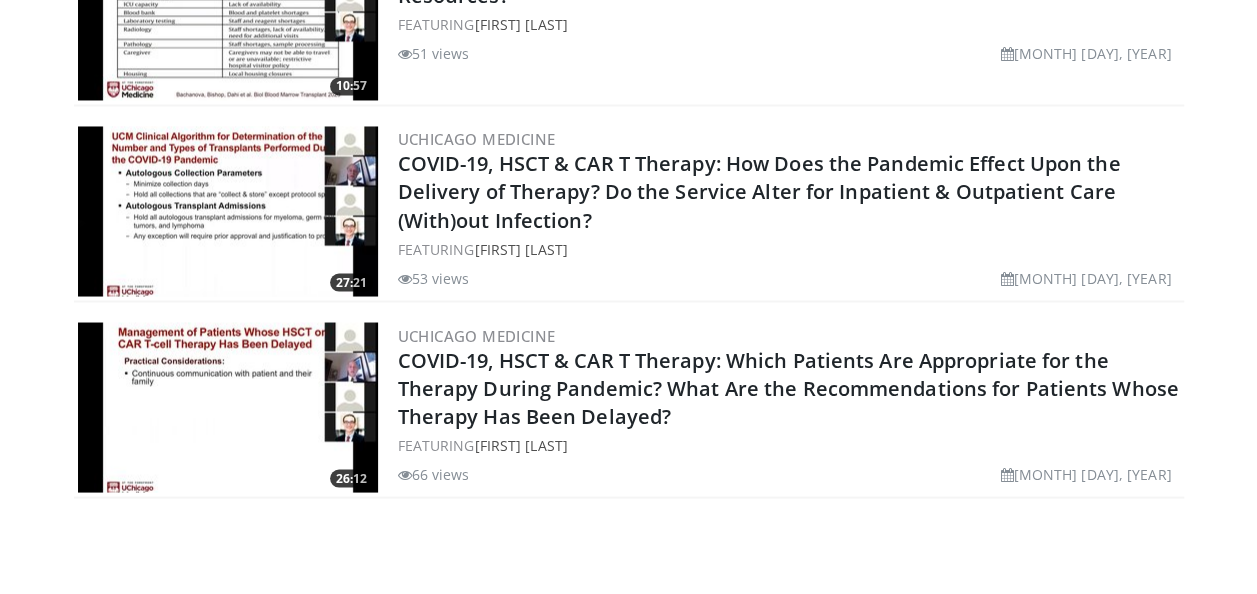 scroll, scrollTop: 1912, scrollLeft: 0, axis: vertical 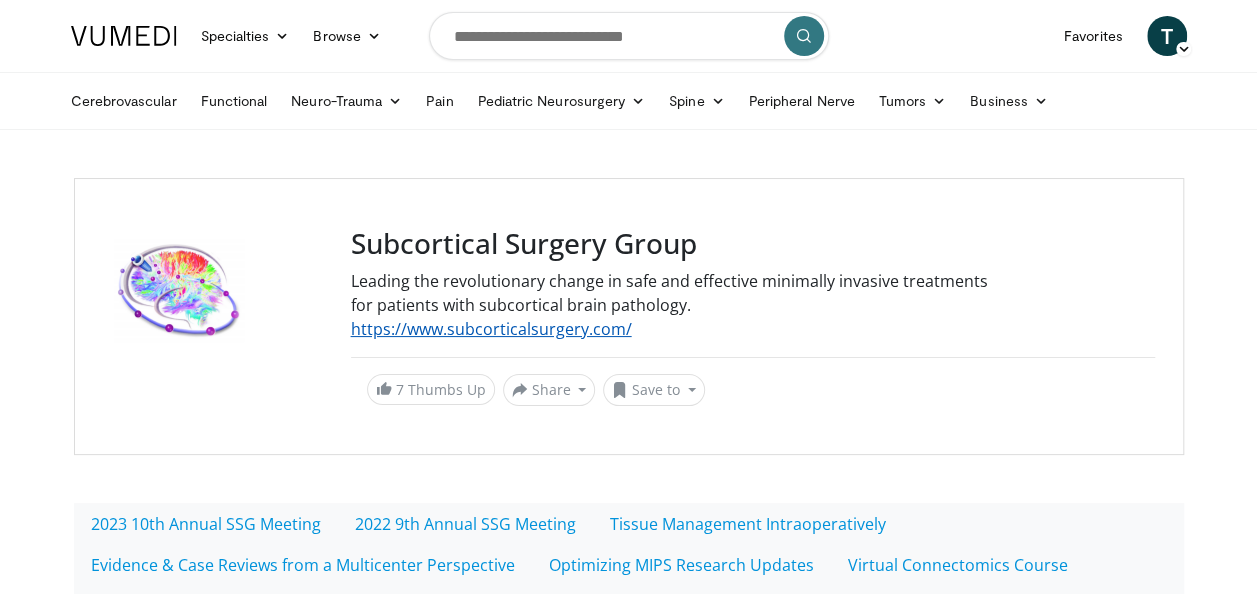 click on "https://www.subcorticalsurgery.com/" at bounding box center [491, 329] 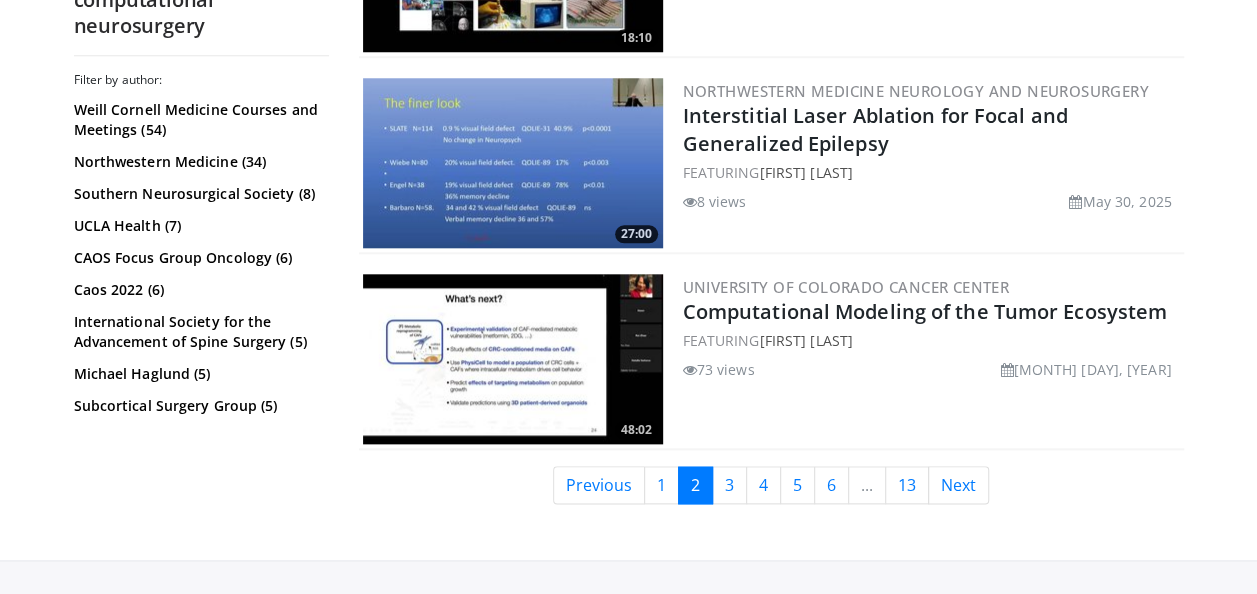 scroll, scrollTop: 4705, scrollLeft: 0, axis: vertical 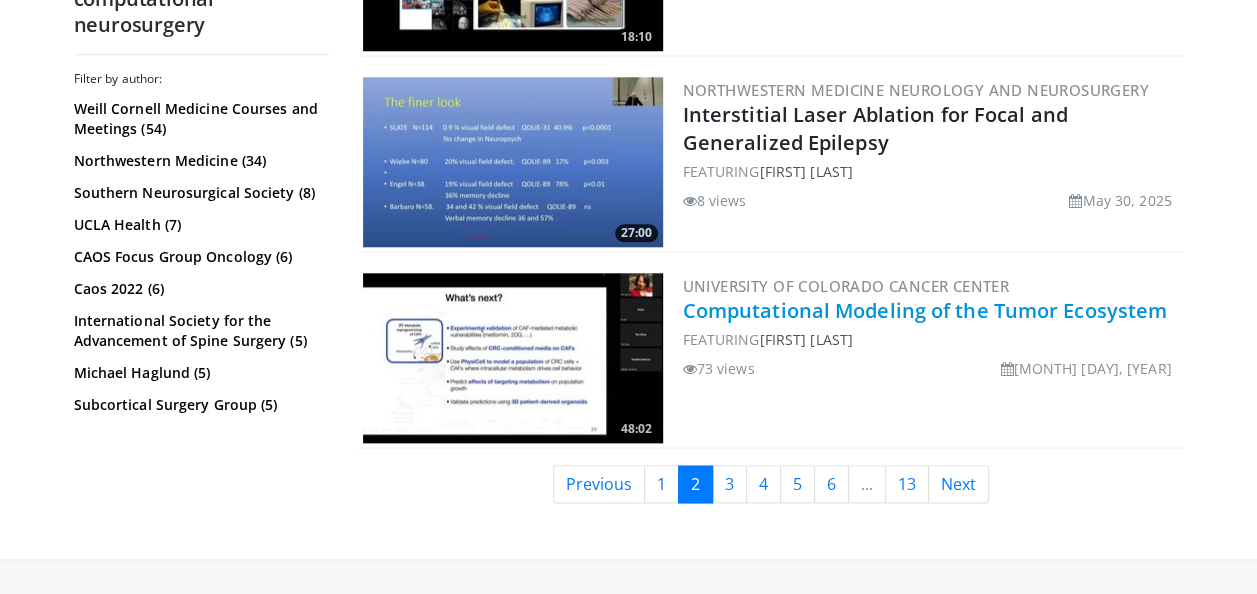 click on "Computational Modeling of the Tumor Ecosystem" at bounding box center (925, 310) 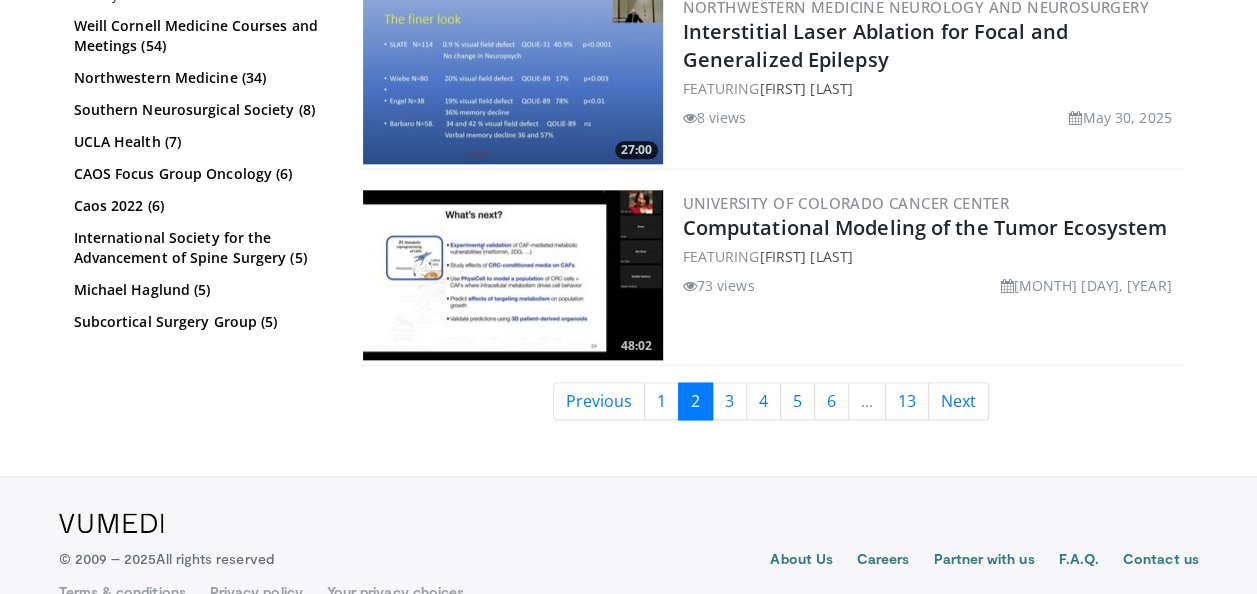 scroll, scrollTop: 4826, scrollLeft: 0, axis: vertical 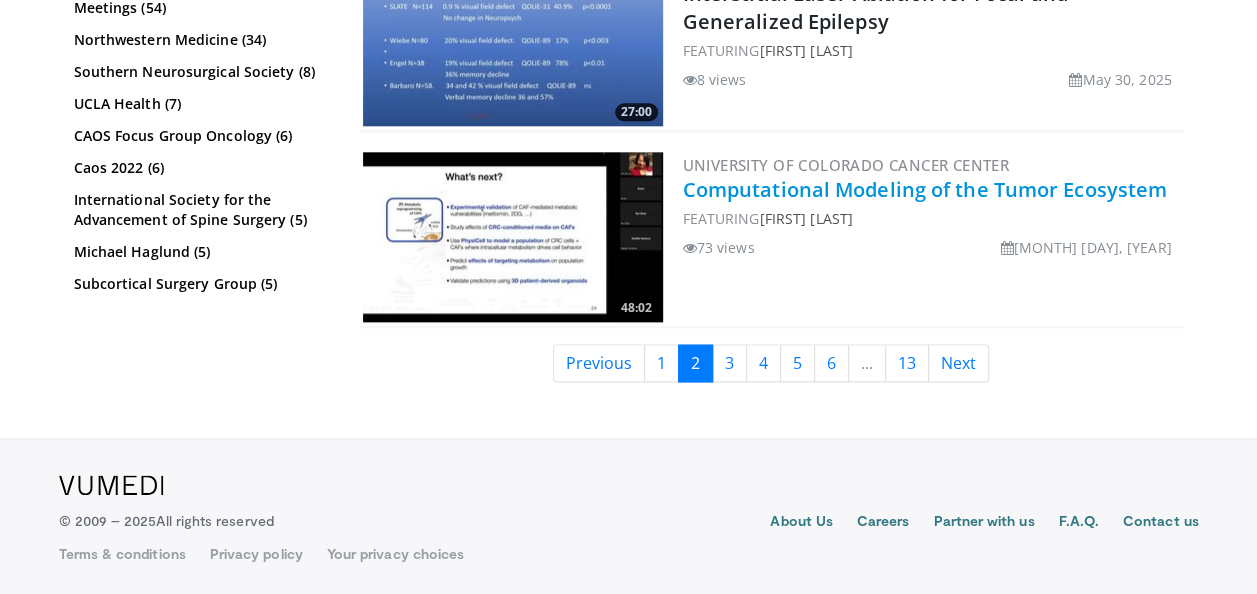 click on "Computational Modeling of the Tumor Ecosystem" at bounding box center (925, 189) 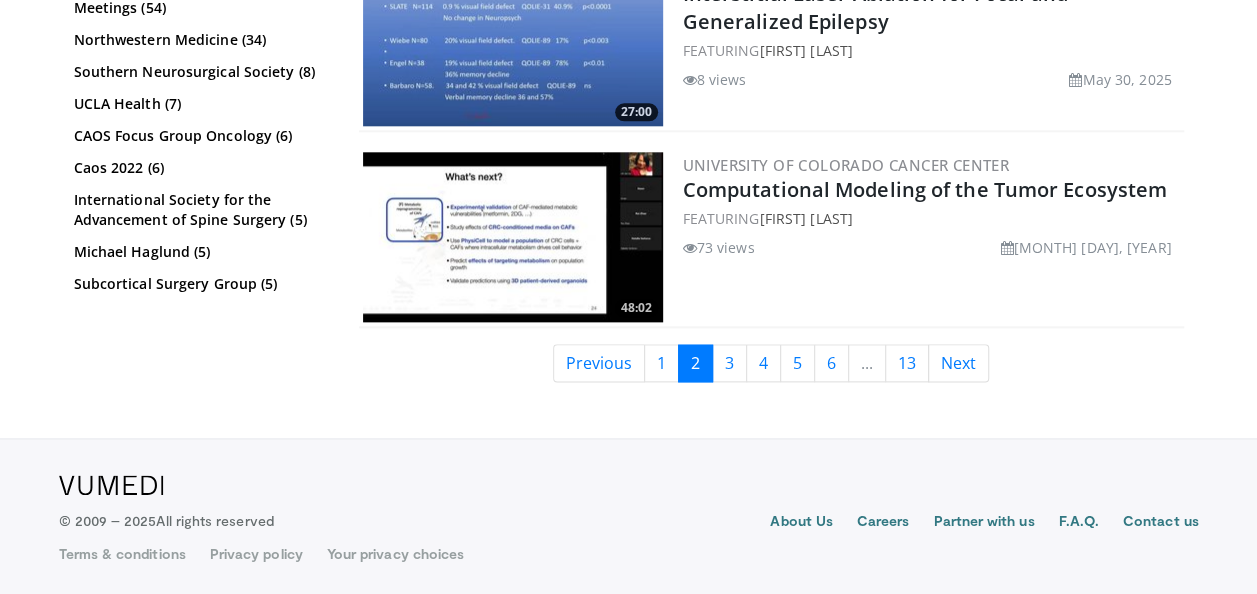 click at bounding box center (513, 237) 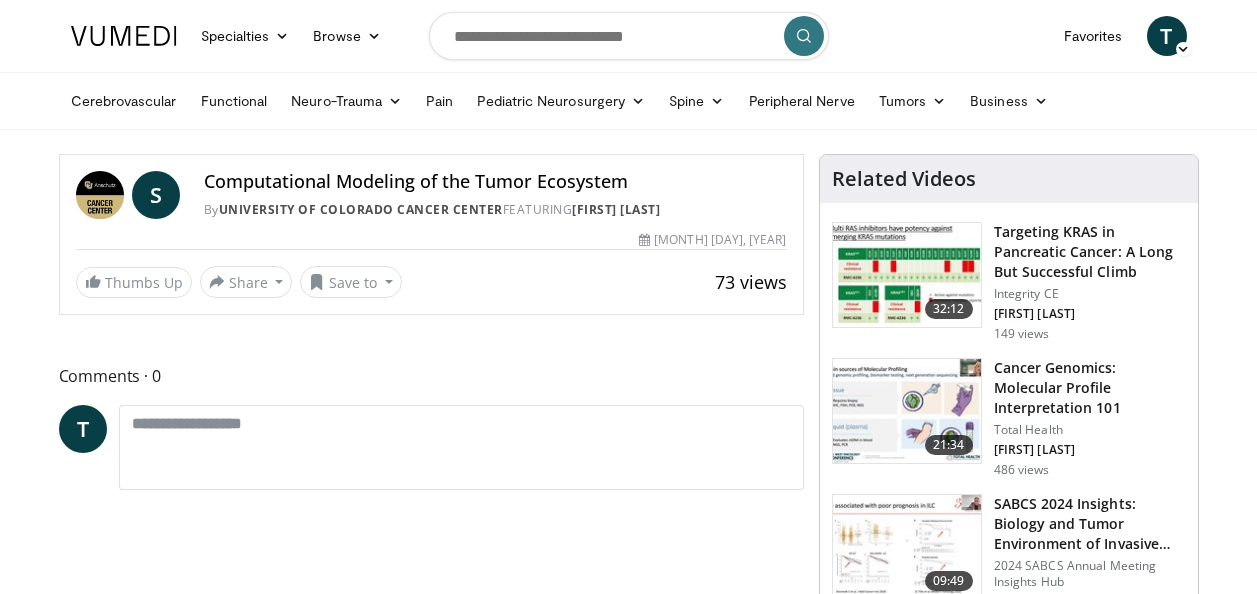 scroll, scrollTop: 0, scrollLeft: 0, axis: both 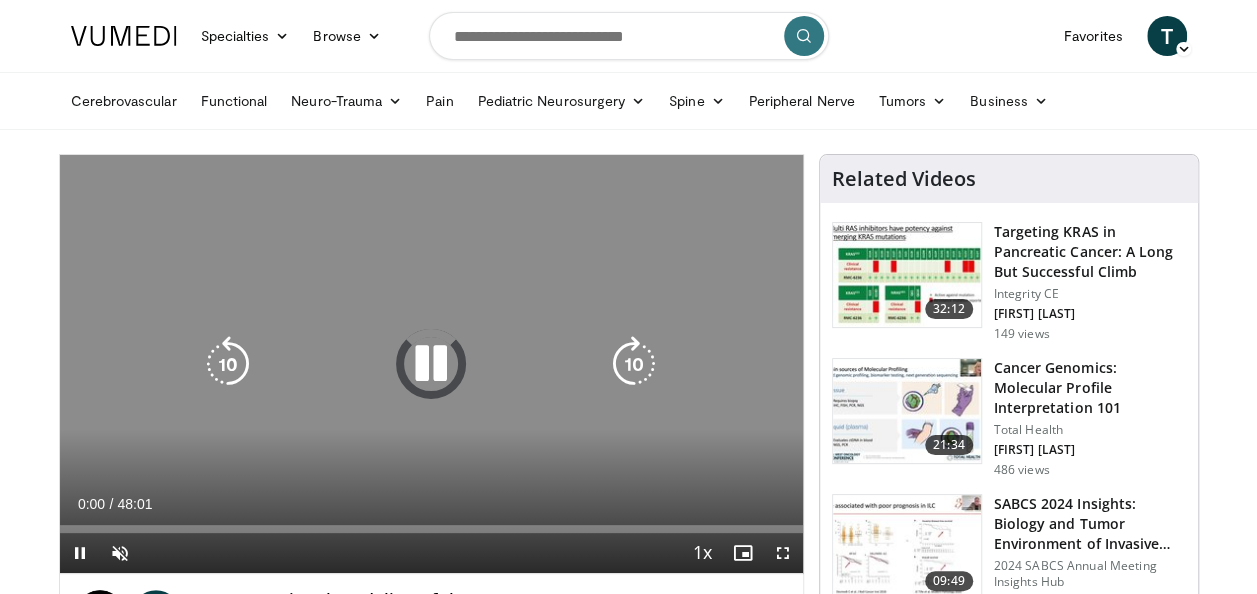 click at bounding box center (431, 364) 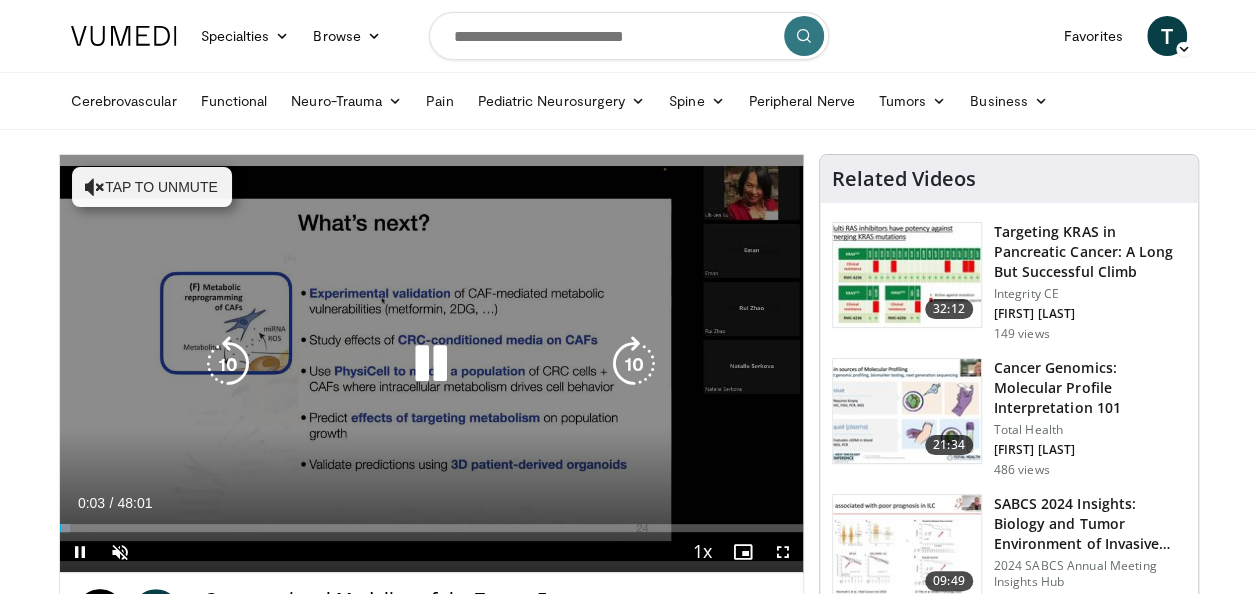 click at bounding box center (431, 364) 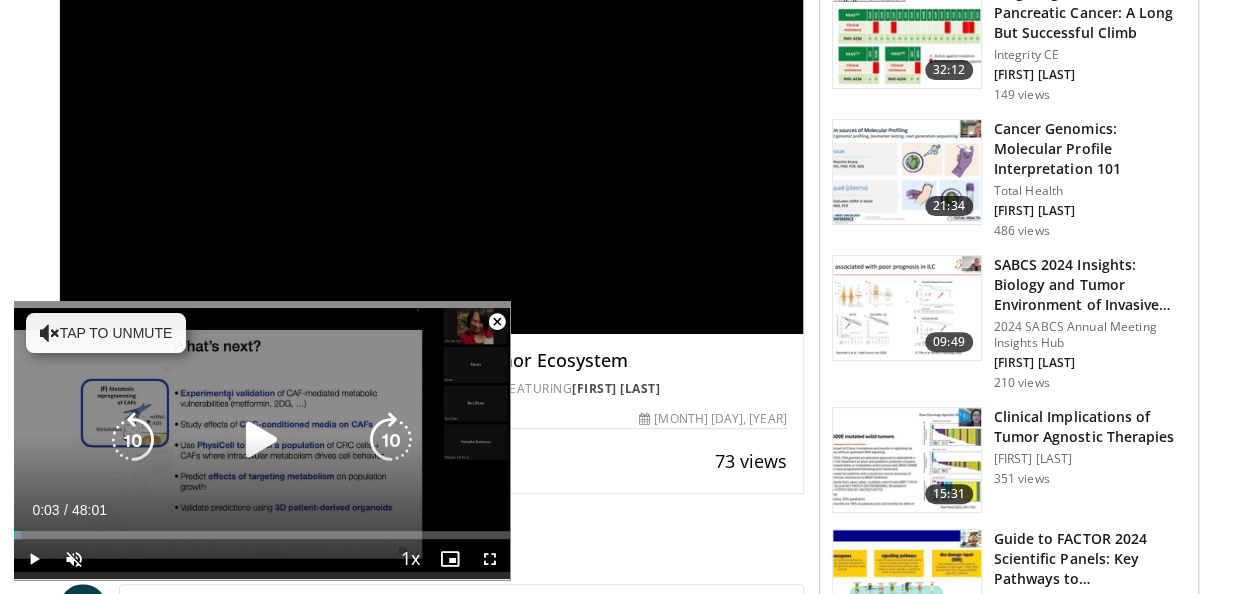 scroll, scrollTop: 240, scrollLeft: 0, axis: vertical 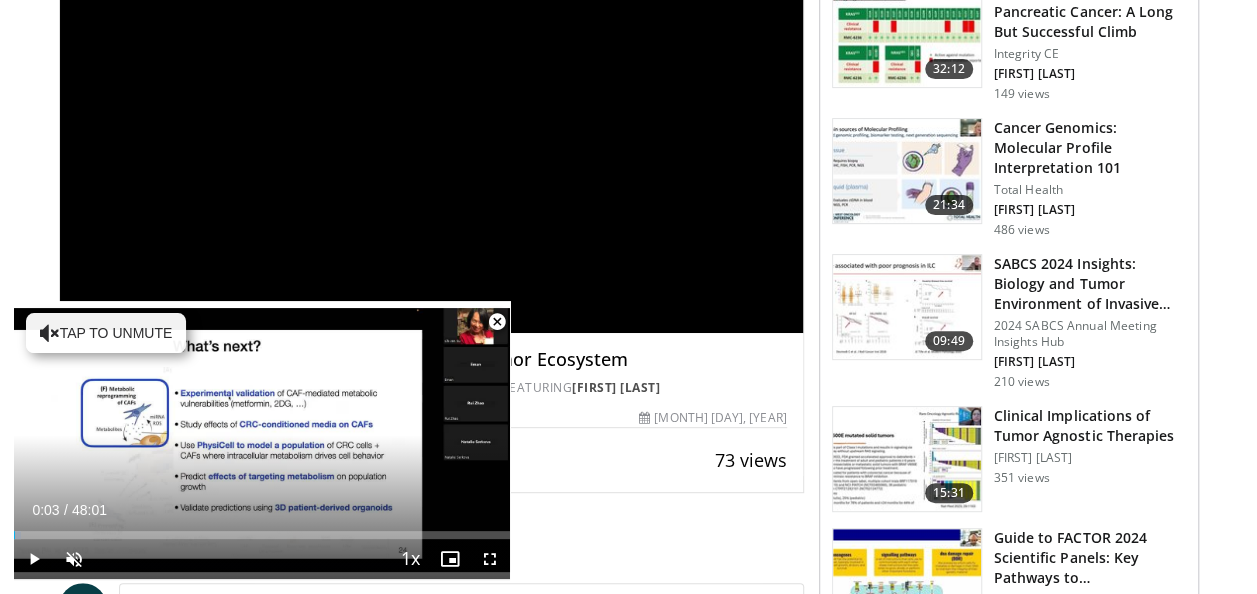 click at bounding box center (497, 322) 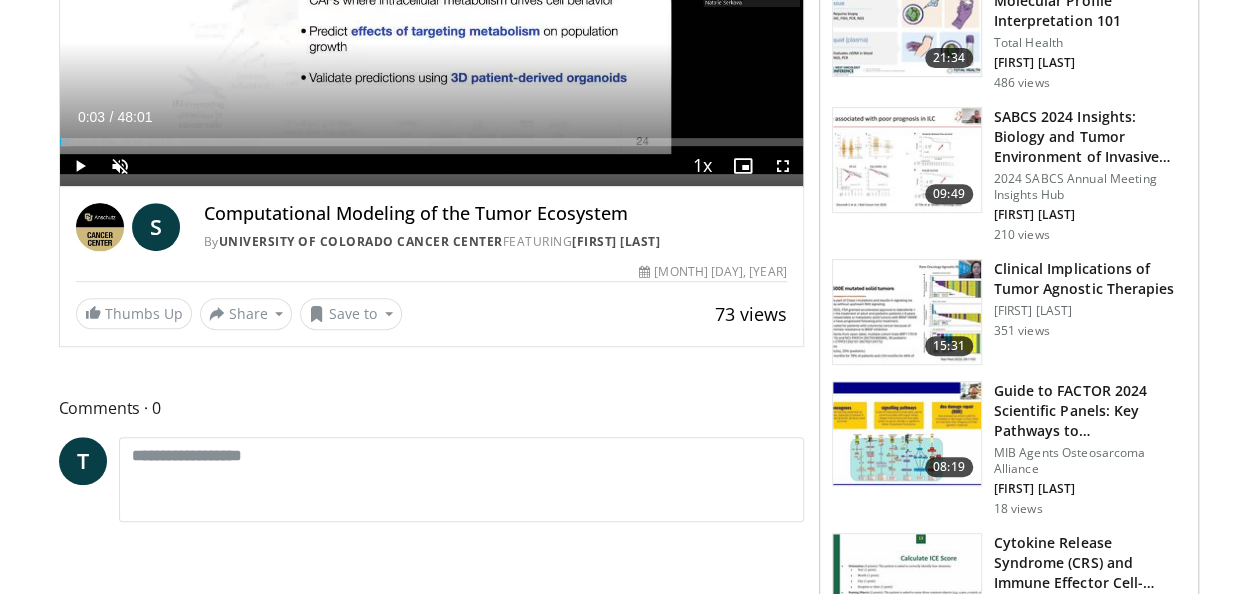 scroll, scrollTop: 398, scrollLeft: 0, axis: vertical 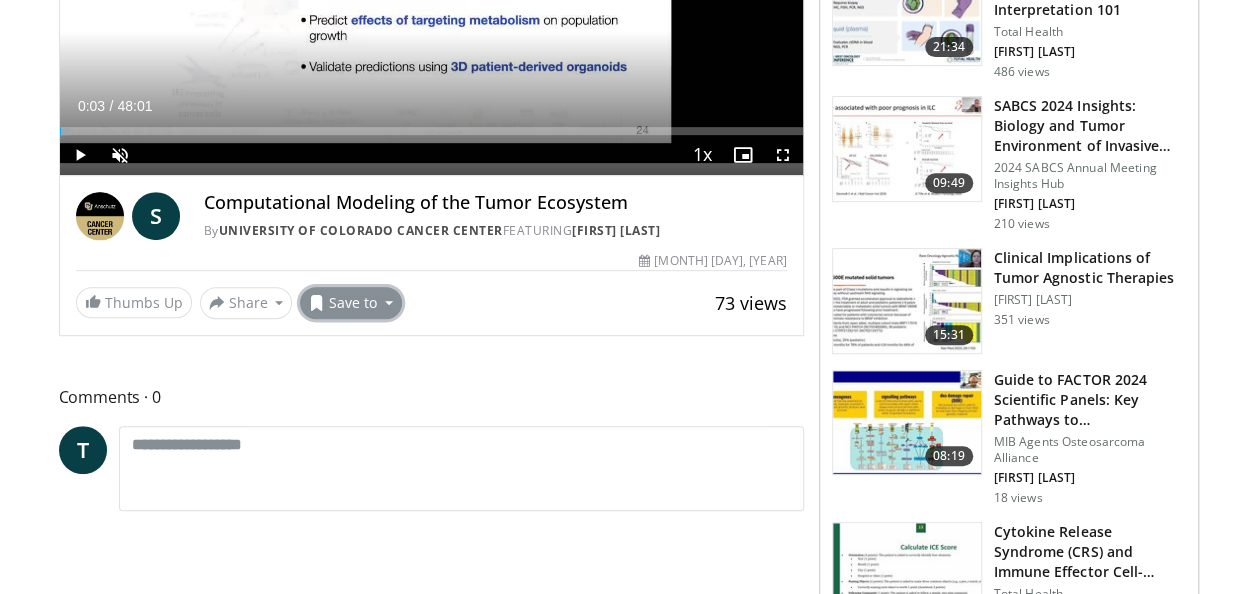 click on "Save to" at bounding box center (351, 303) 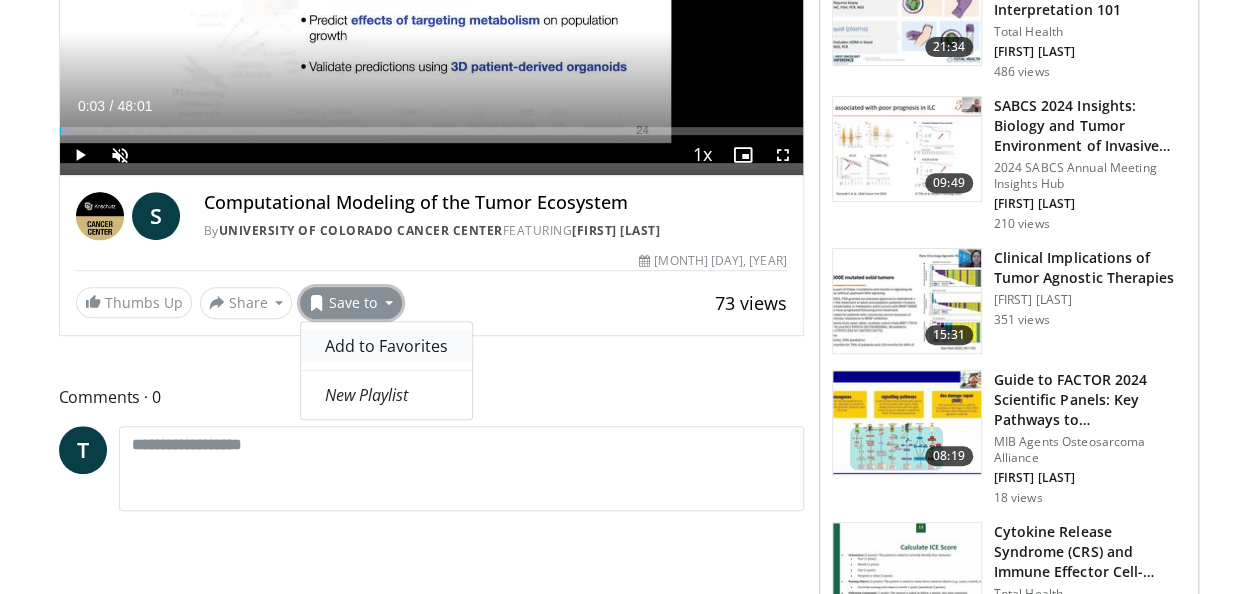 click on "Add to Favorites" at bounding box center (386, 346) 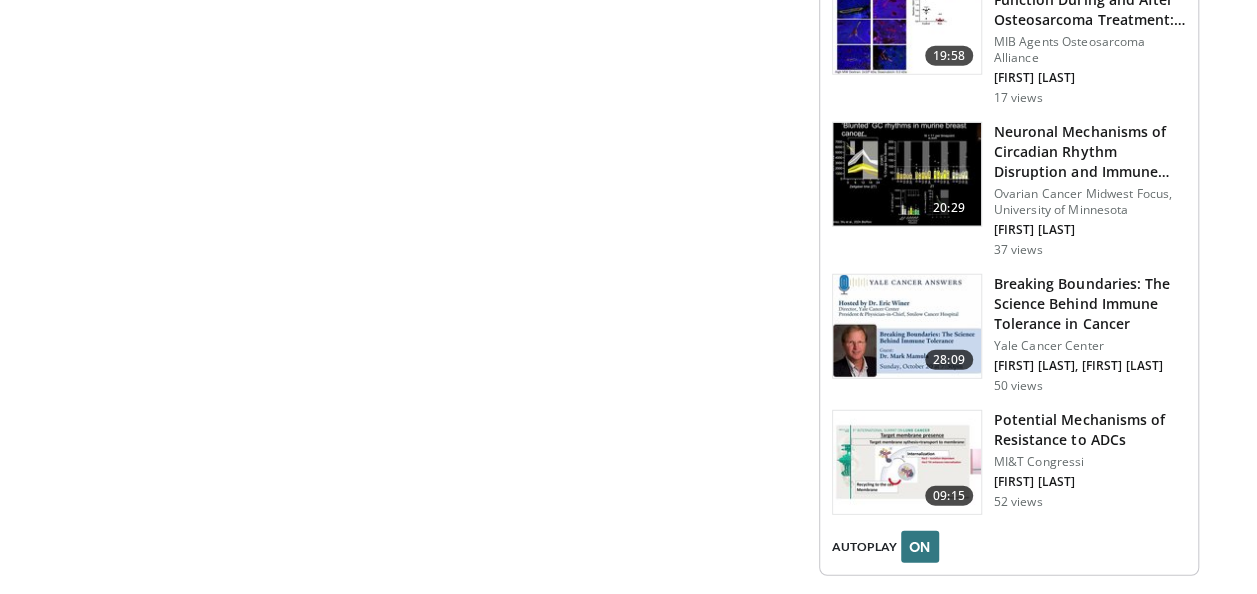 scroll, scrollTop: 2520, scrollLeft: 0, axis: vertical 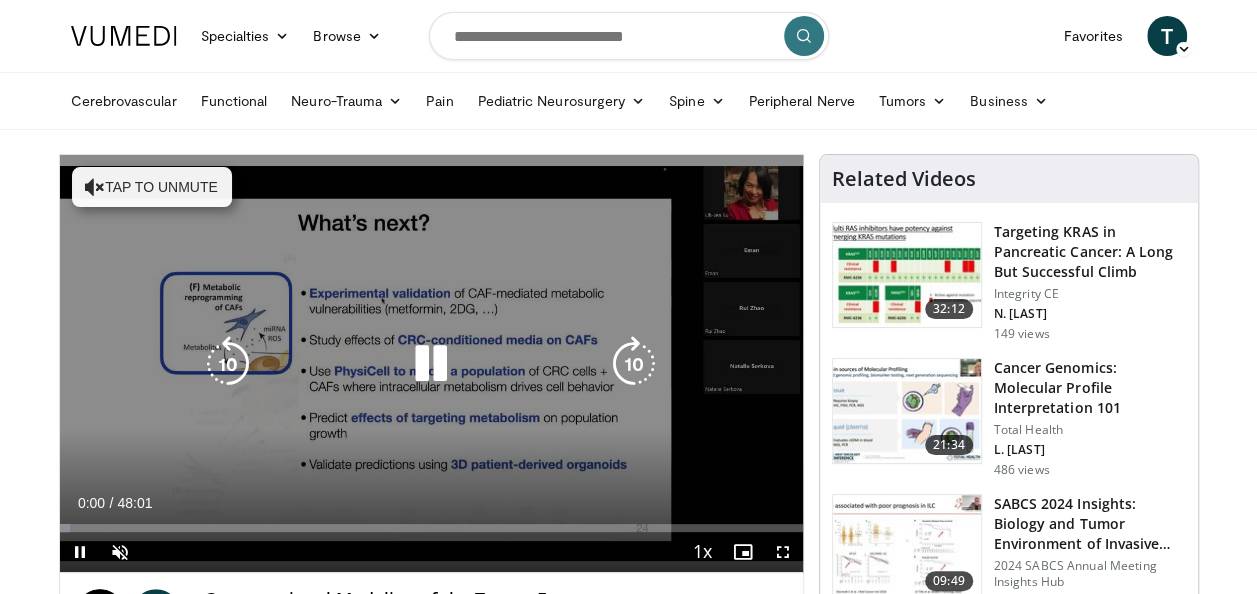 click at bounding box center (431, 364) 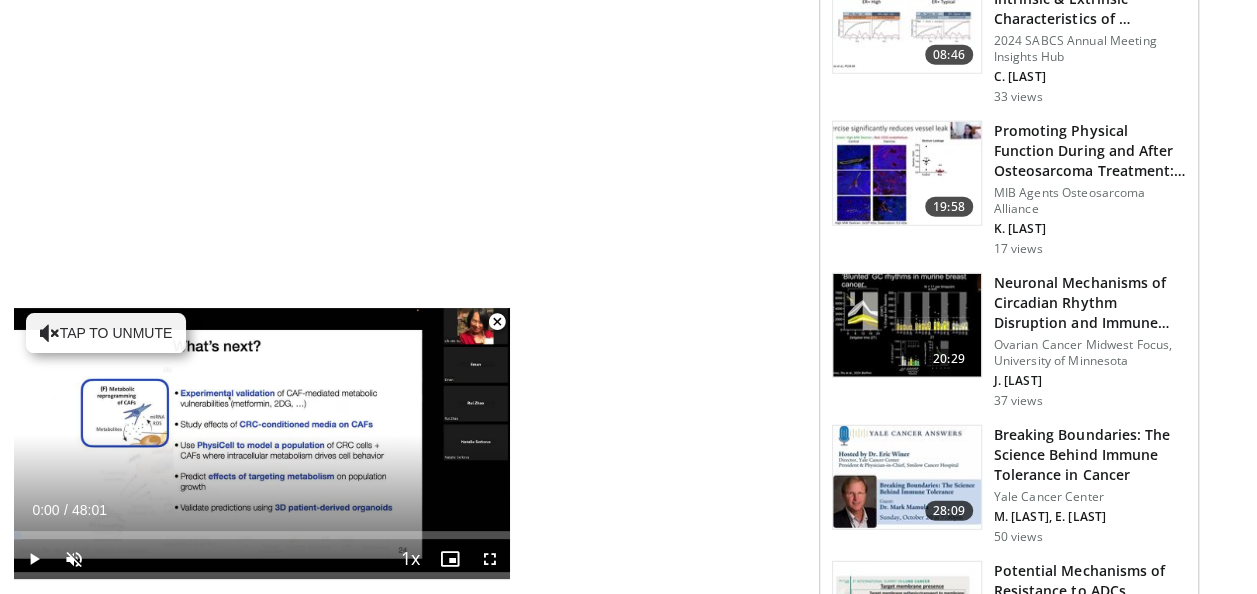 scroll, scrollTop: 2411, scrollLeft: 0, axis: vertical 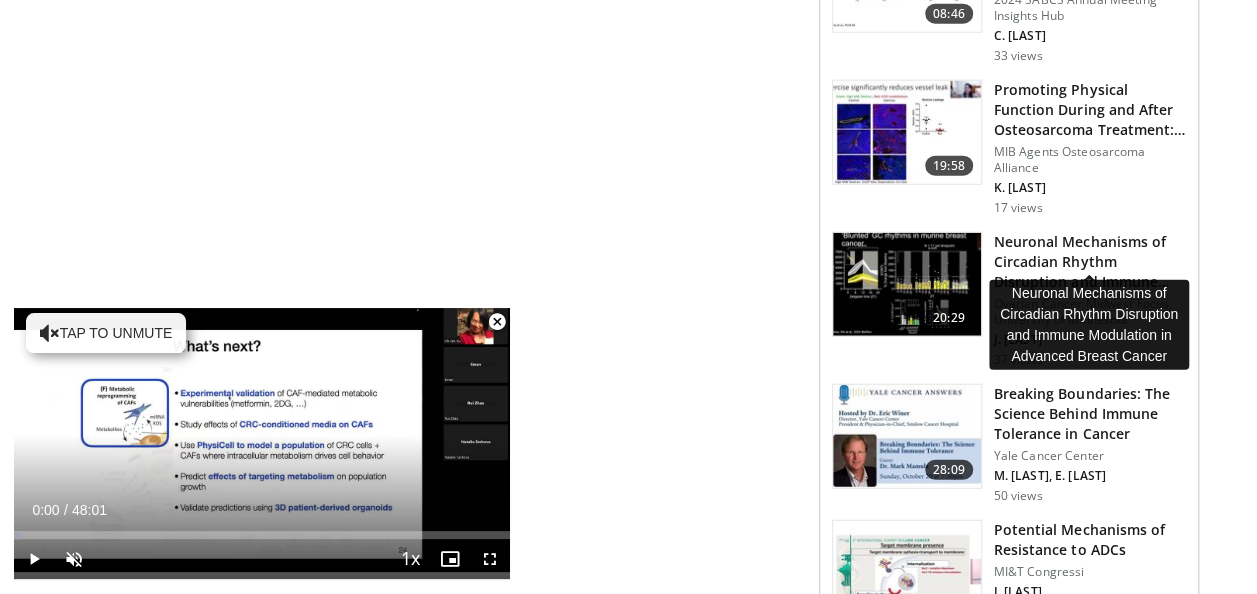 click on "Neuronal Mechanisms of Circadian Rhythm Disruption and Immune Modula…" at bounding box center [1090, 262] 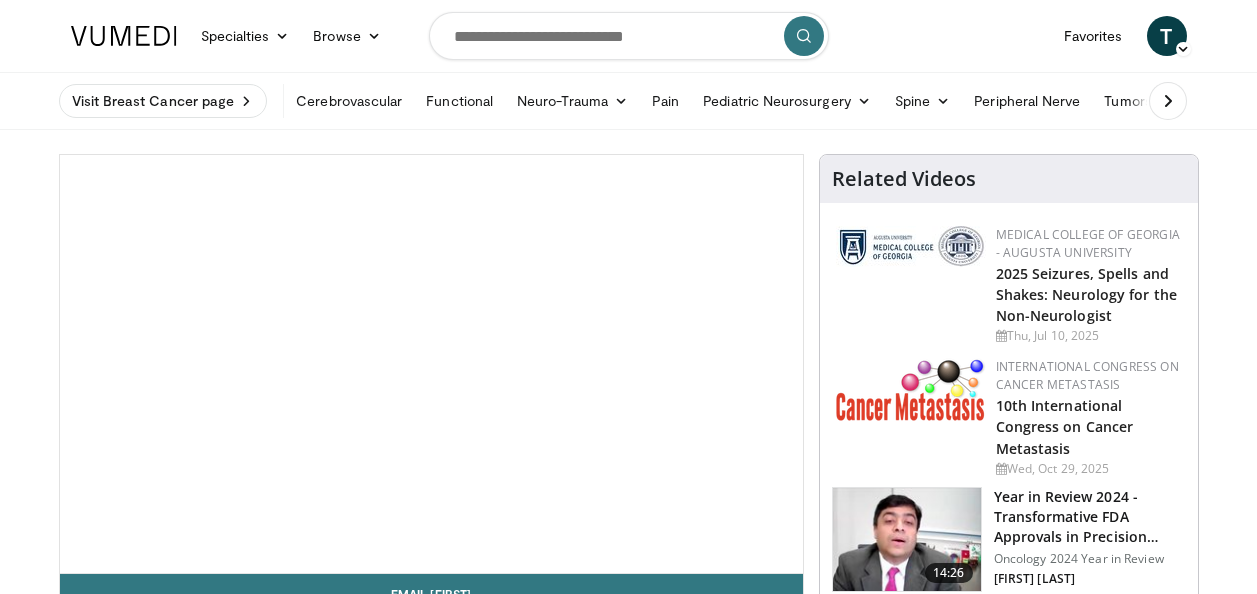 scroll, scrollTop: 0, scrollLeft: 0, axis: both 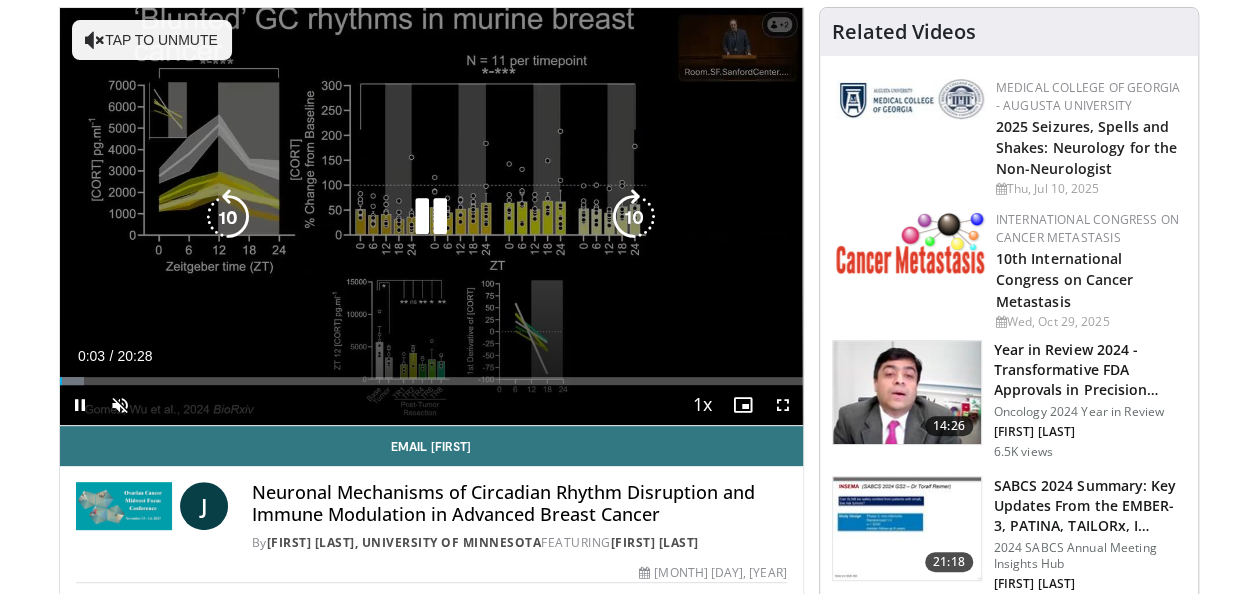 click at bounding box center [431, 217] 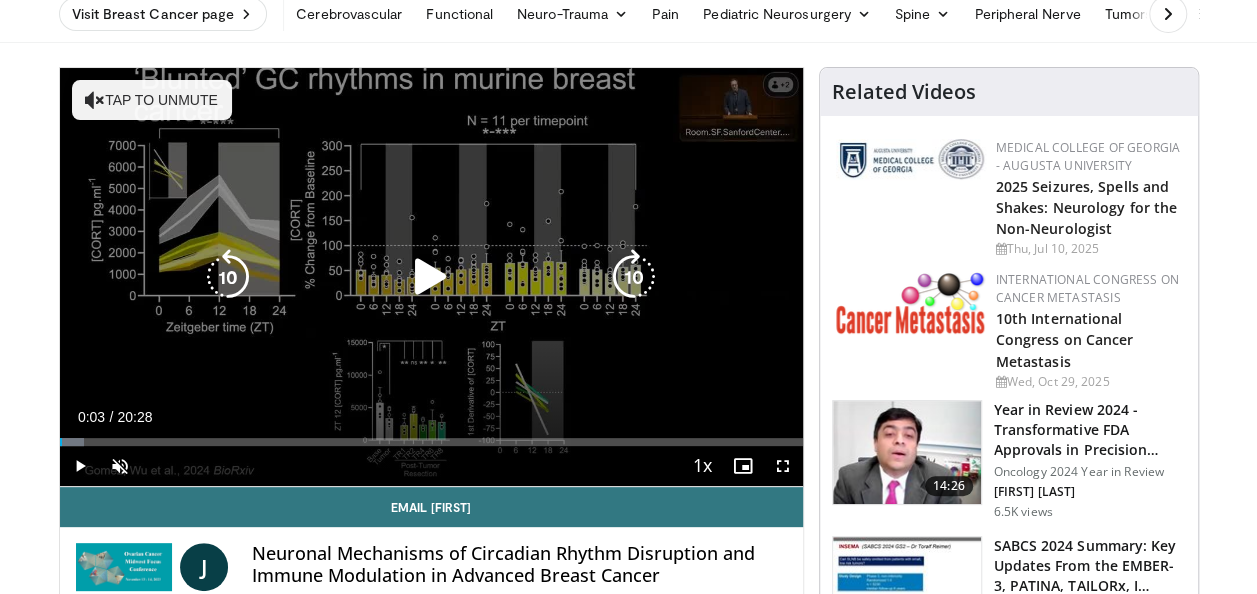 scroll, scrollTop: 85, scrollLeft: 0, axis: vertical 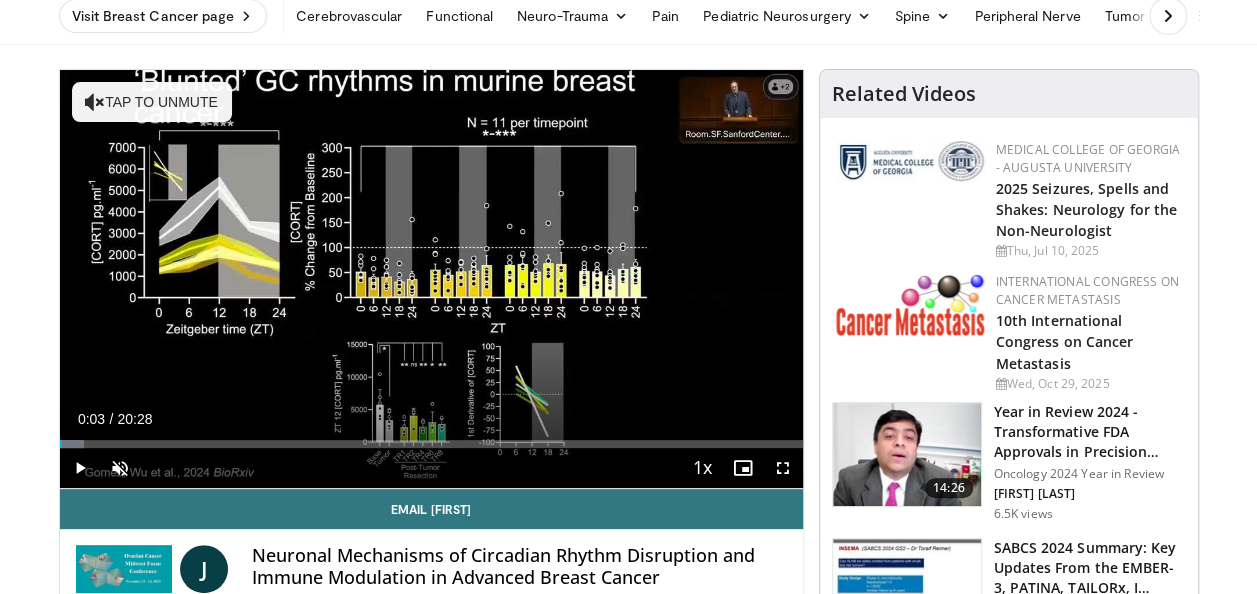 type 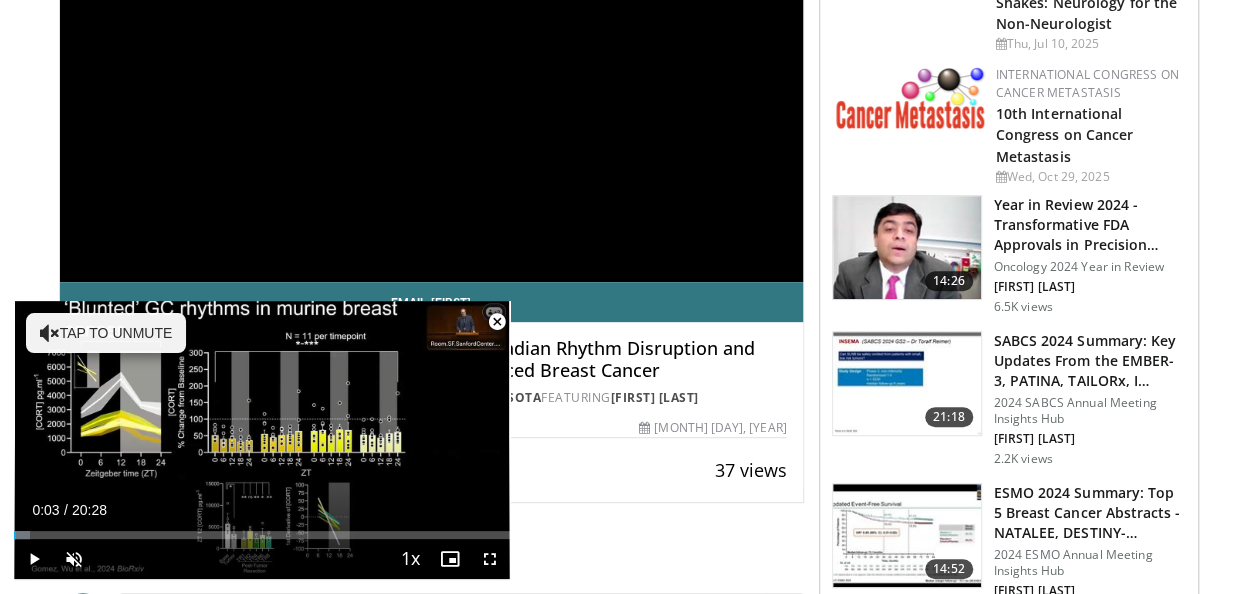 scroll, scrollTop: 311, scrollLeft: 0, axis: vertical 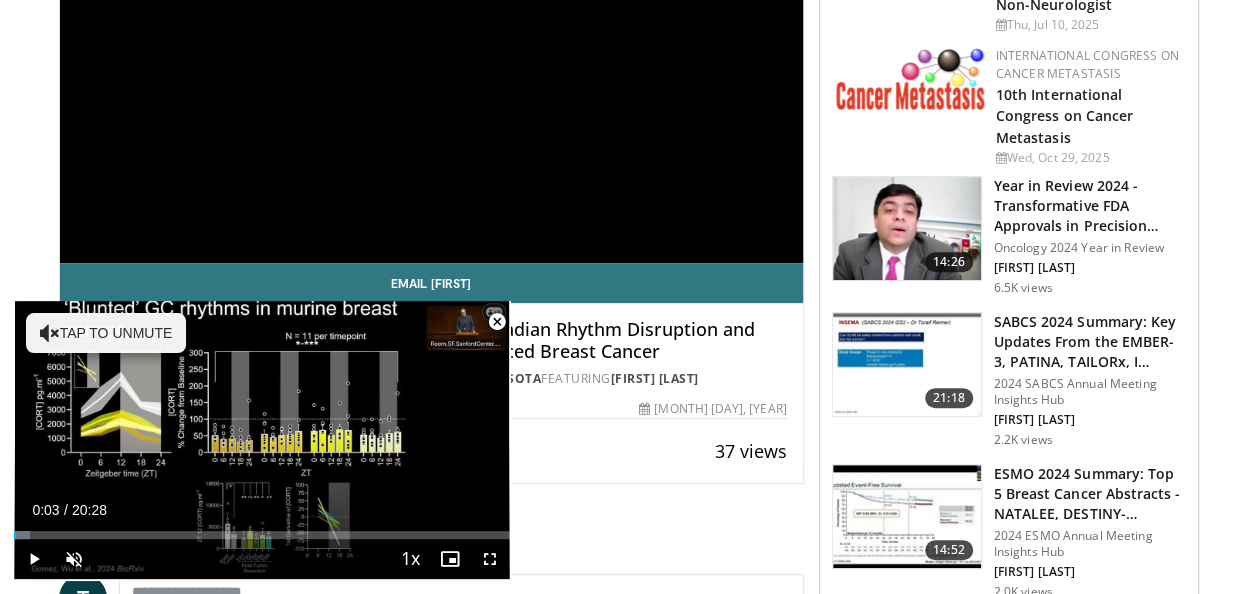 click at bounding box center [497, 322] 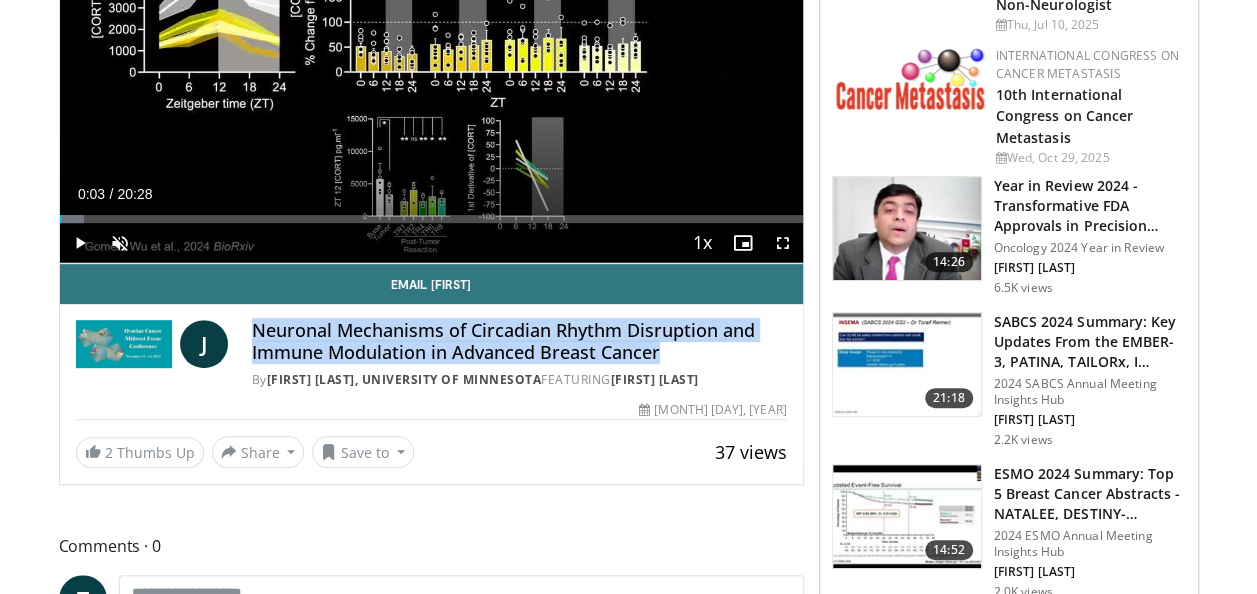 drag, startPoint x: 666, startPoint y: 350, endPoint x: 244, endPoint y: 334, distance: 422.30322 